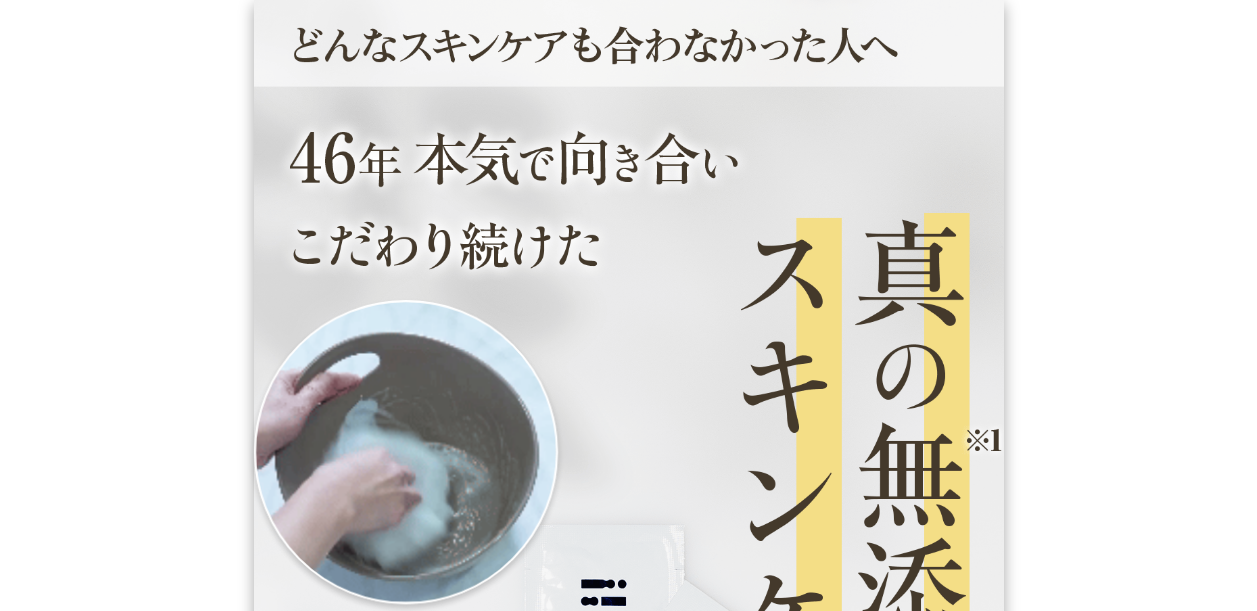 scroll, scrollTop: 700, scrollLeft: 0, axis: vertical 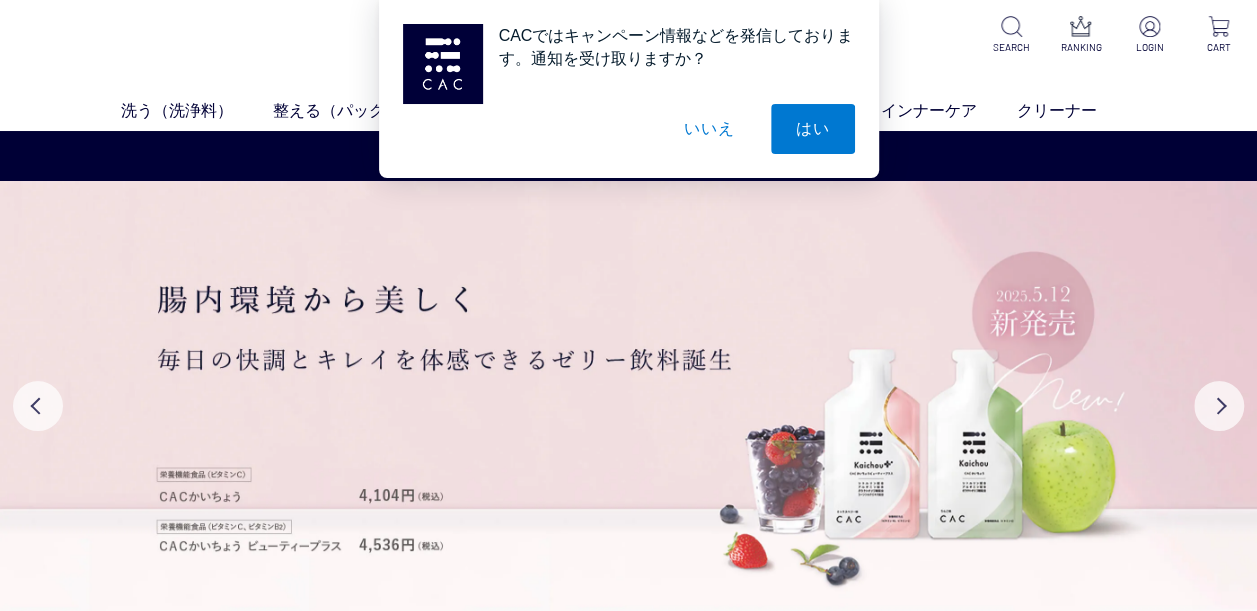 click on "いいえ" at bounding box center [709, 129] 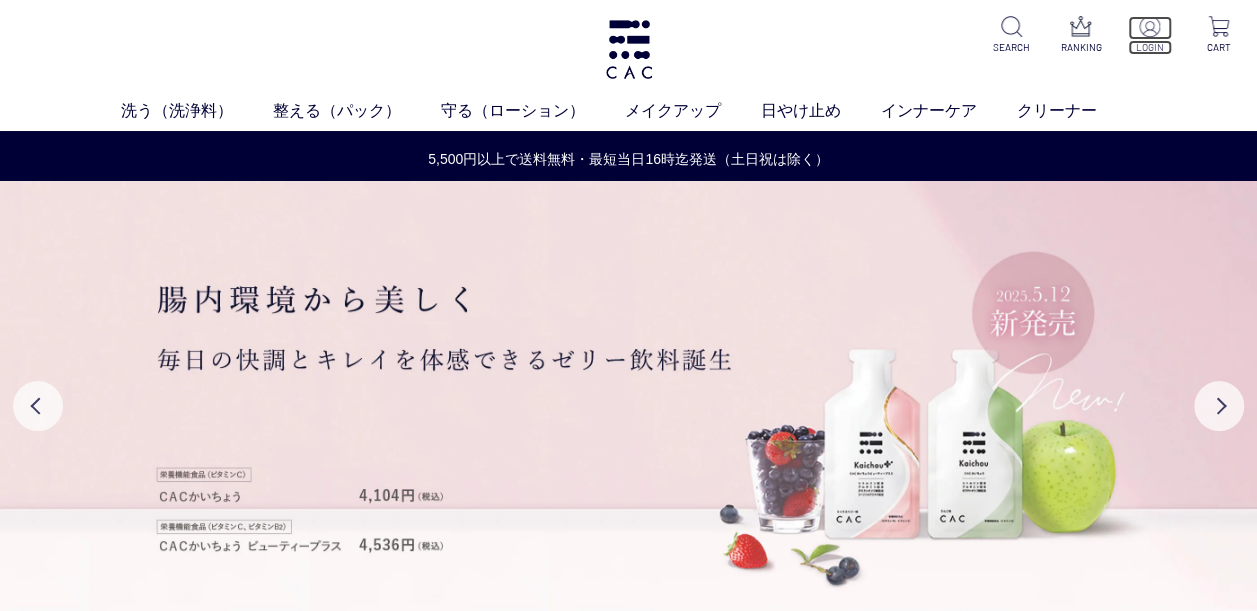 click on "LOGIN" at bounding box center (1150, 47) 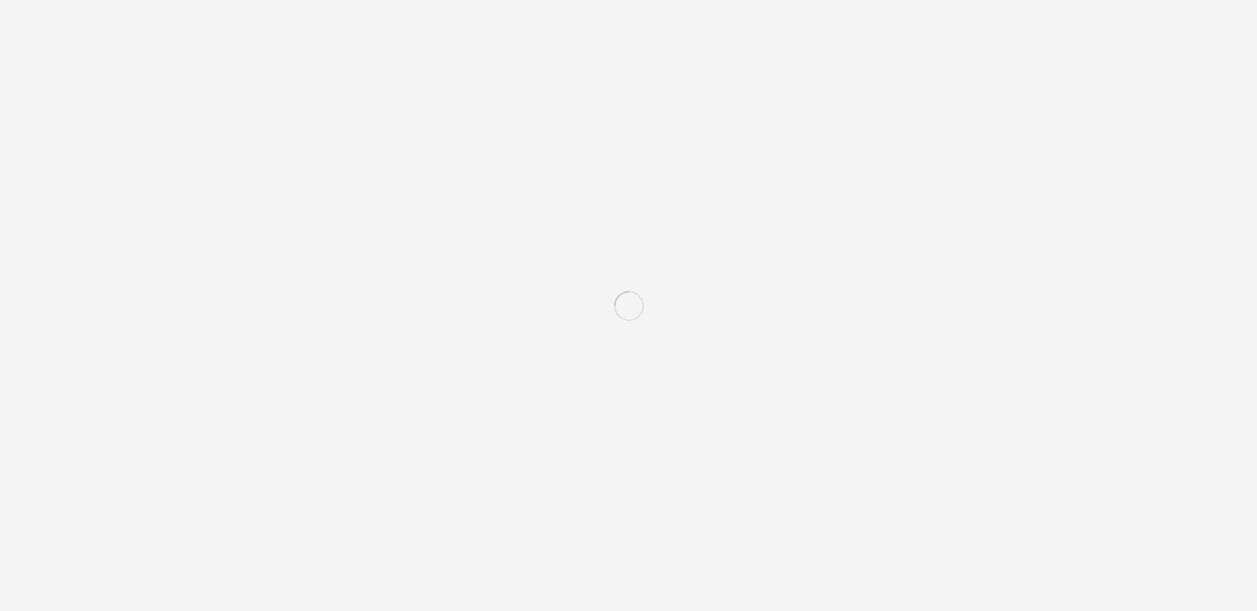 scroll, scrollTop: 0, scrollLeft: 0, axis: both 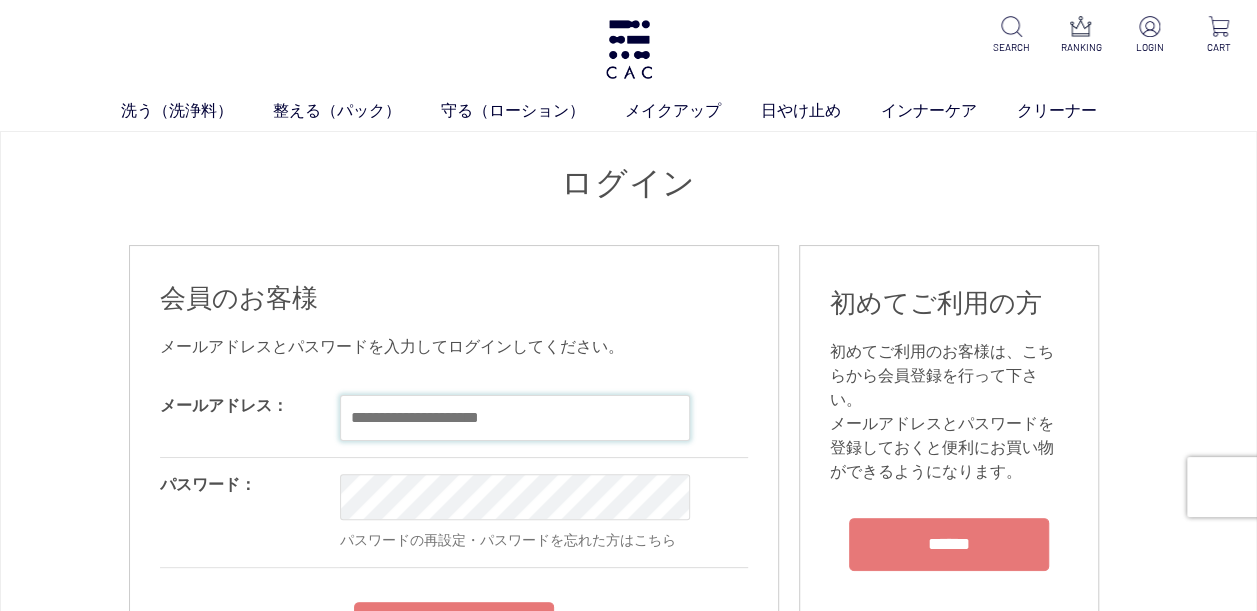 click at bounding box center (515, 418) 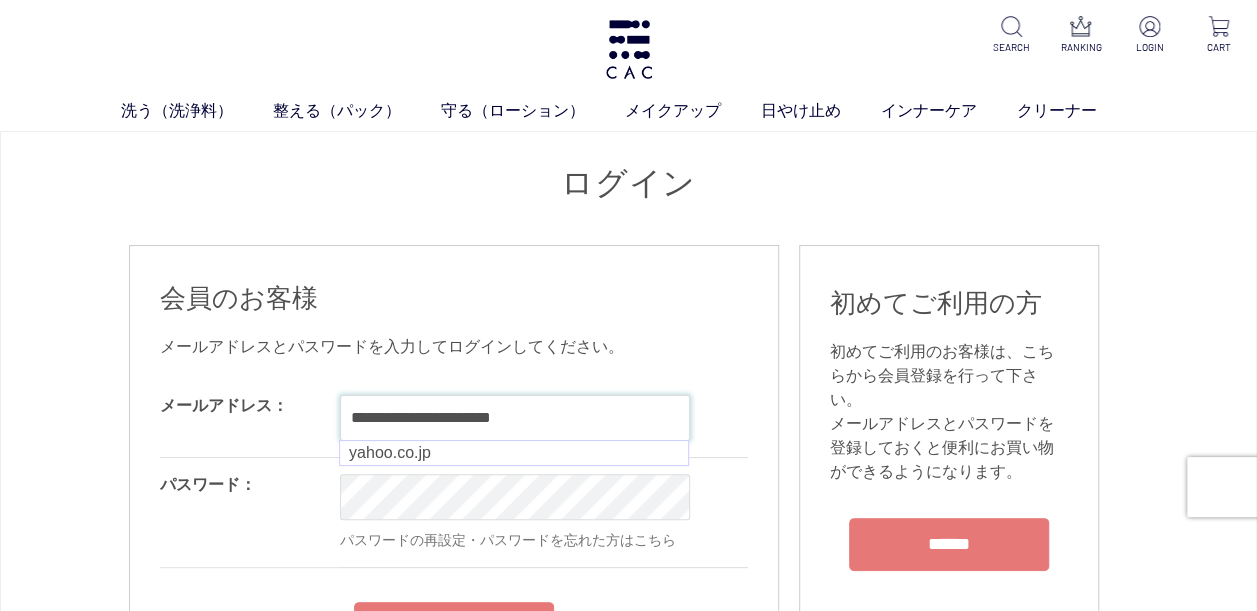 type on "**********" 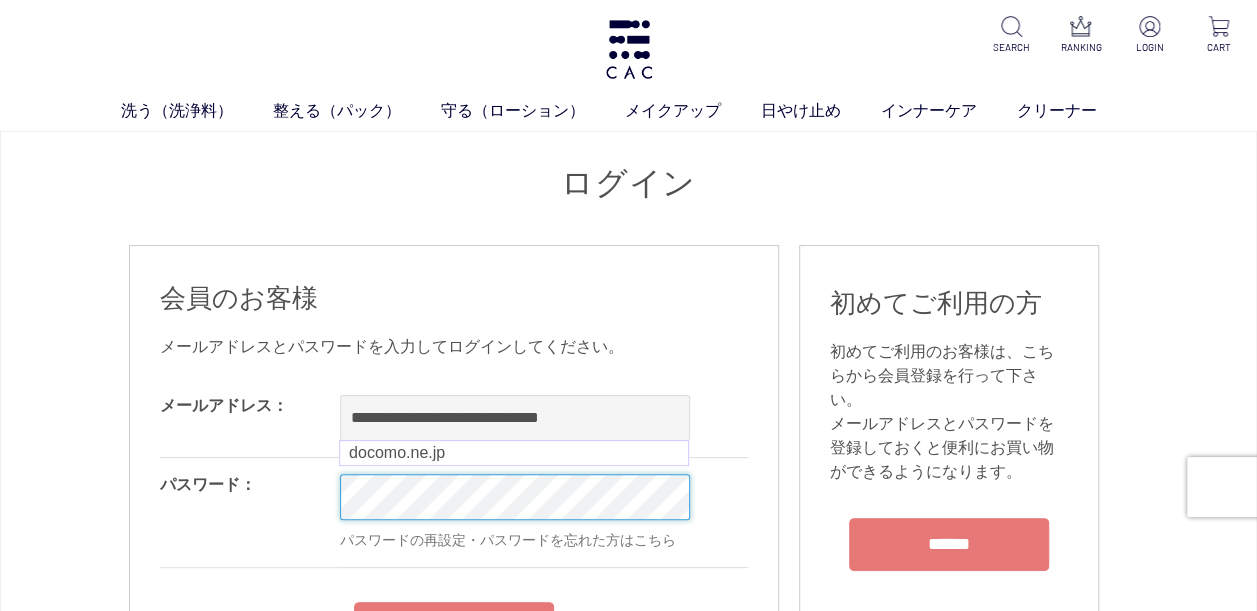 click on "洗う（洗浄料）
液体洗浄料
パウダー洗浄料
泡洗顔料
グッズ
整える（パック）
フェイスパック
ヘアパック
守る（ローション）
保湿化粧水
柔軟化粧水
美容液
ジェル
メイクアップ
ベース
アイ
フェイスカラー
リップ
日やけ止め
インナーケア
クリーナー
SEARCH
RANKING
LOGIN
CART
ログイン
会員のお客様
OK OK" at bounding box center (628, 1764) 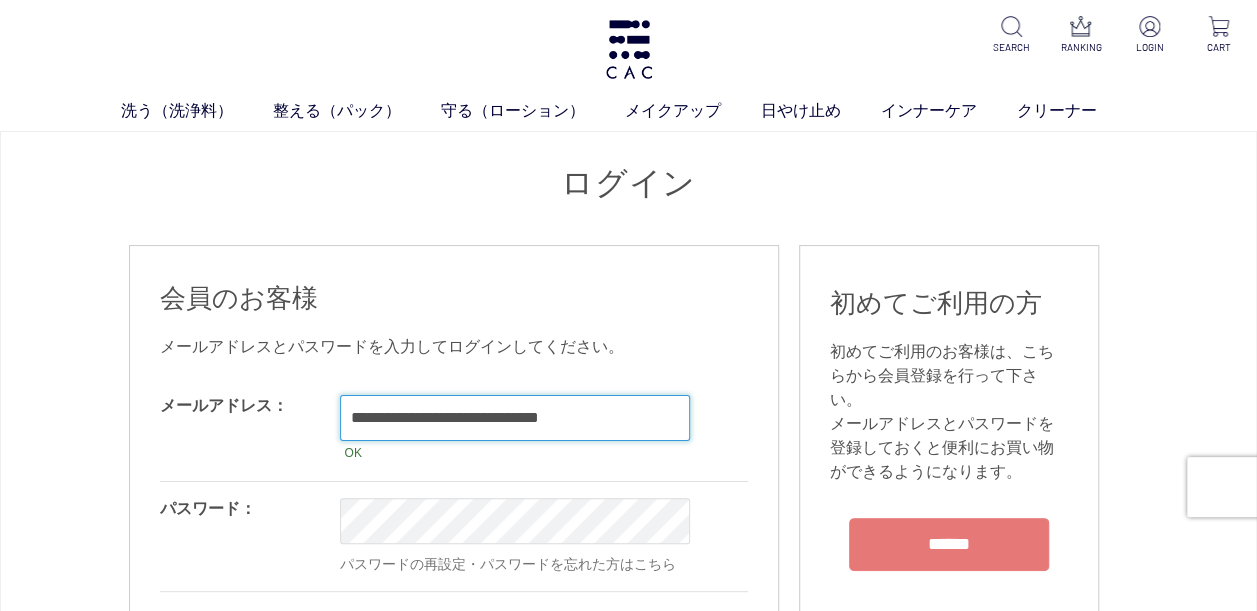 drag, startPoint x: 602, startPoint y: 422, endPoint x: 299, endPoint y: 412, distance: 303.16498 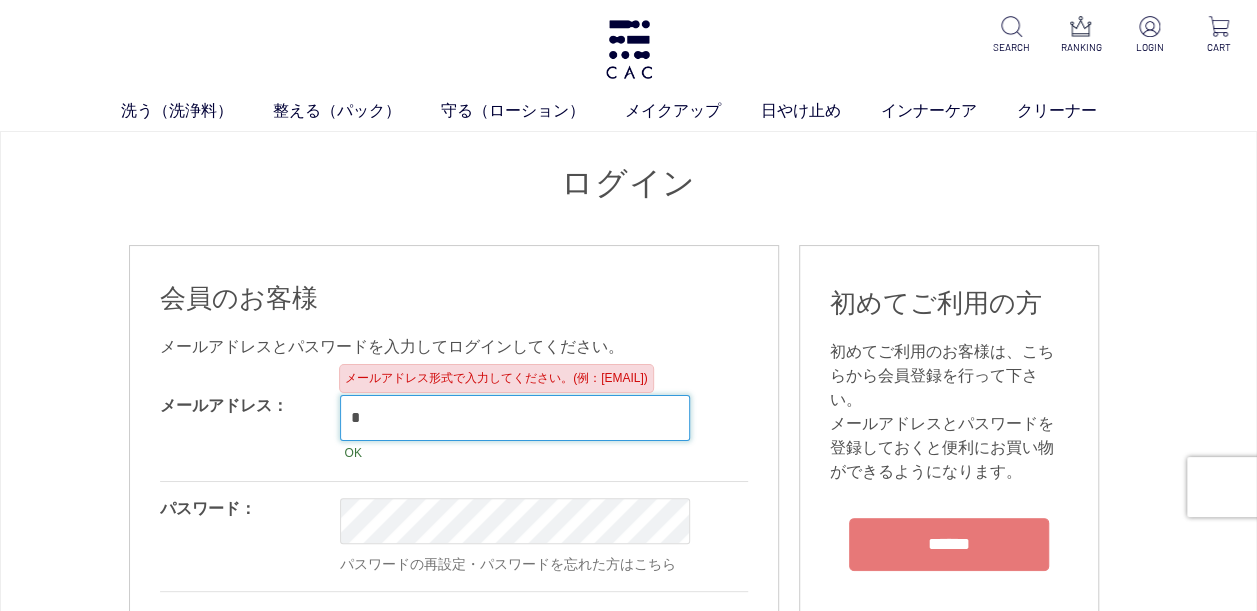 type on "**********" 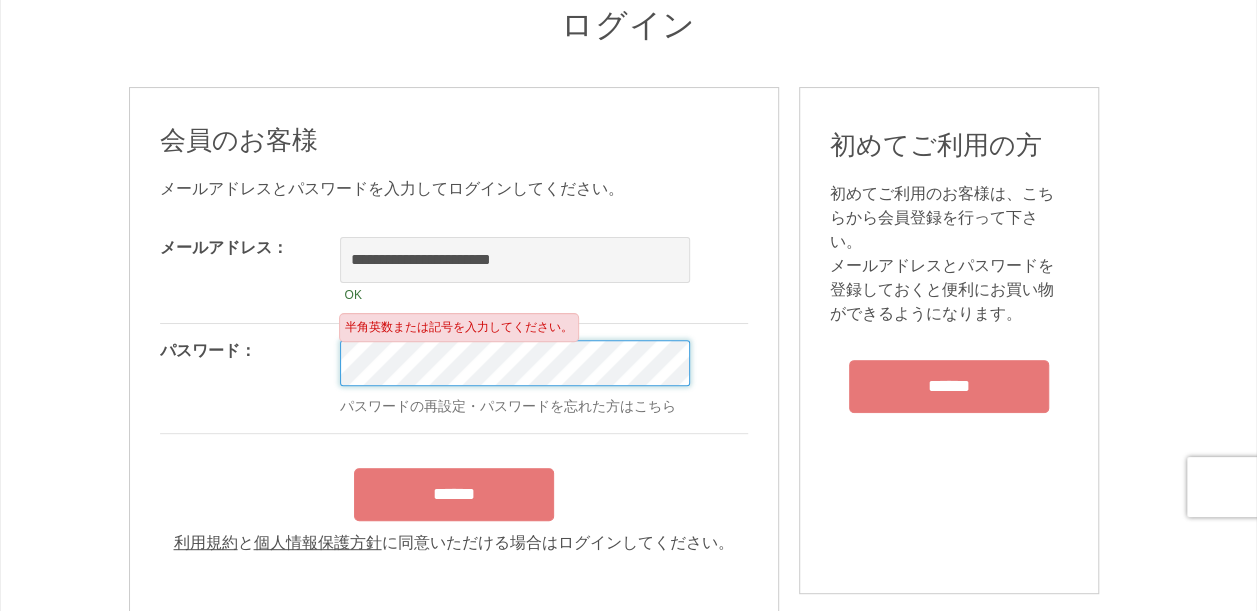 scroll, scrollTop: 200, scrollLeft: 0, axis: vertical 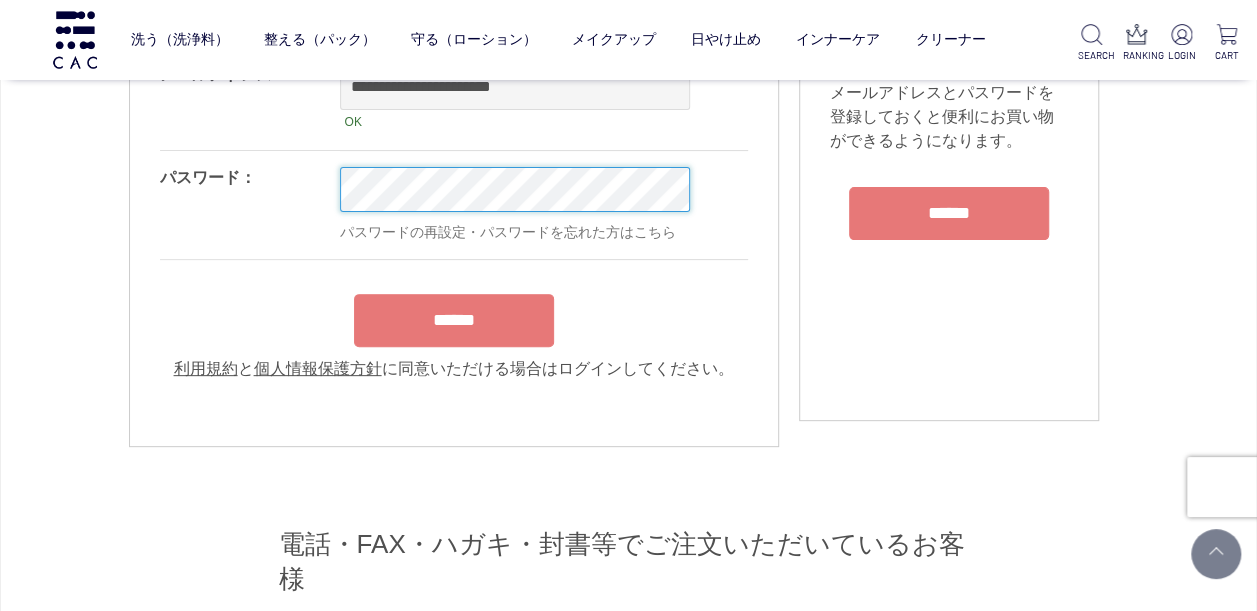 click on "******" at bounding box center [454, 320] 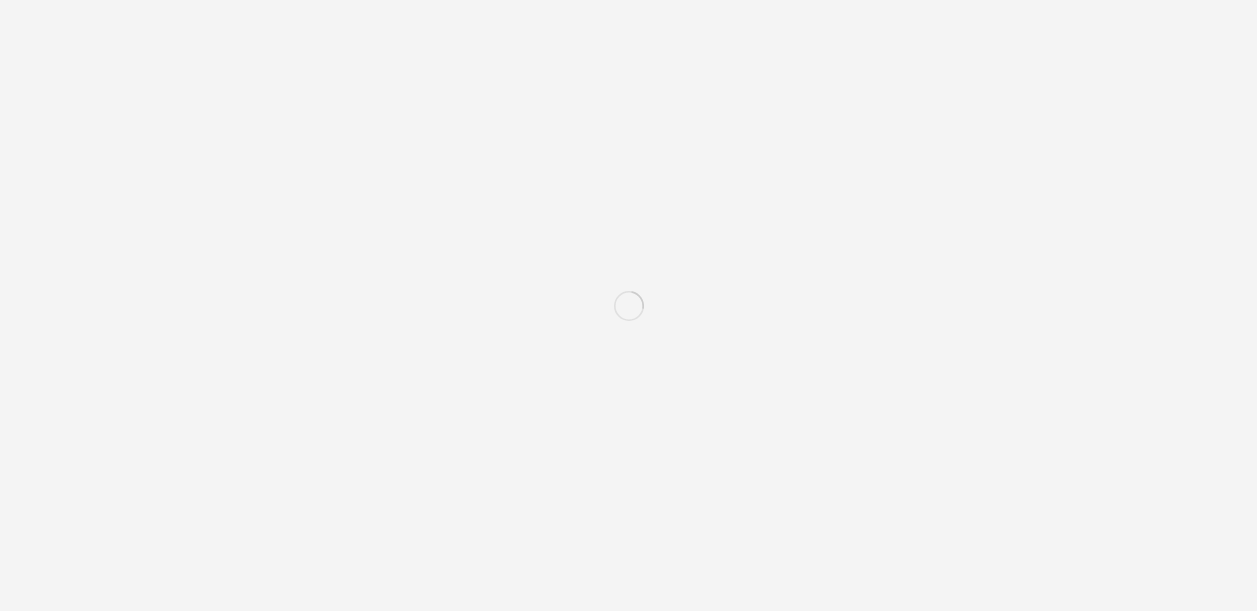 scroll, scrollTop: 100, scrollLeft: 0, axis: vertical 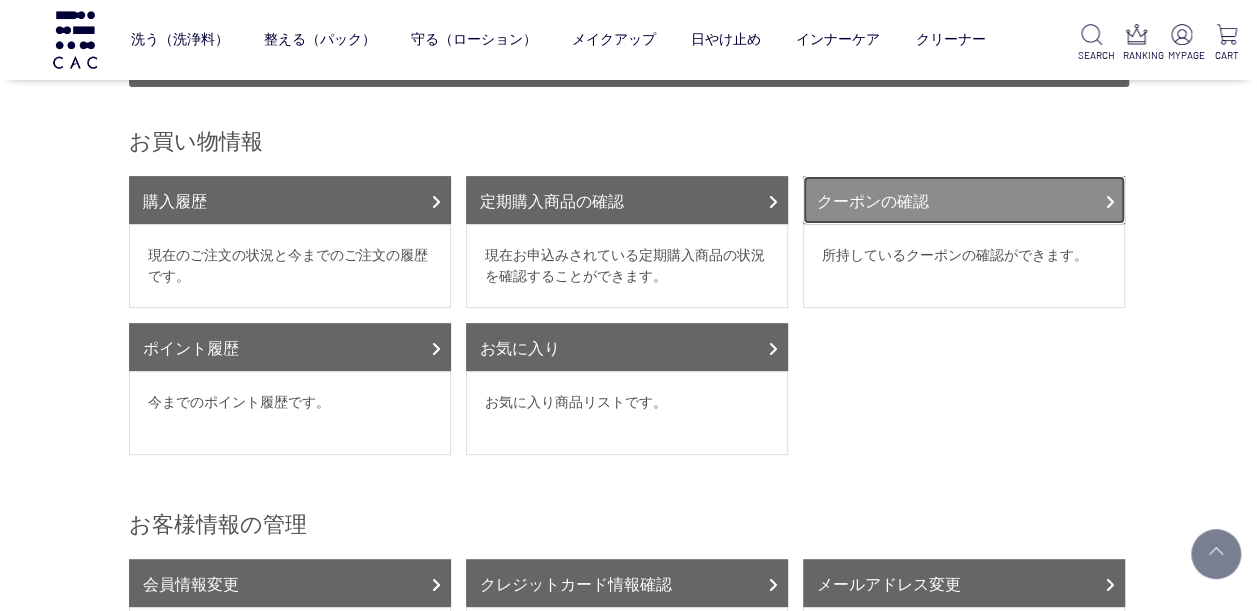 click on "クーポンの確認" at bounding box center (964, 200) 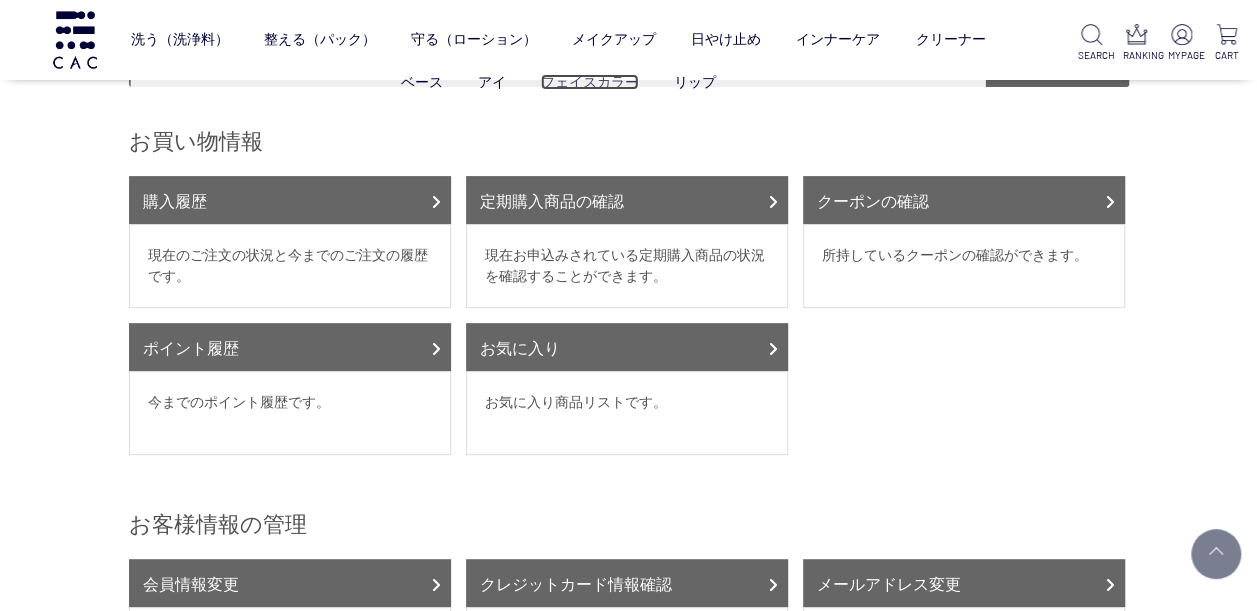 click on "フェイスカラー" at bounding box center [589, 82] 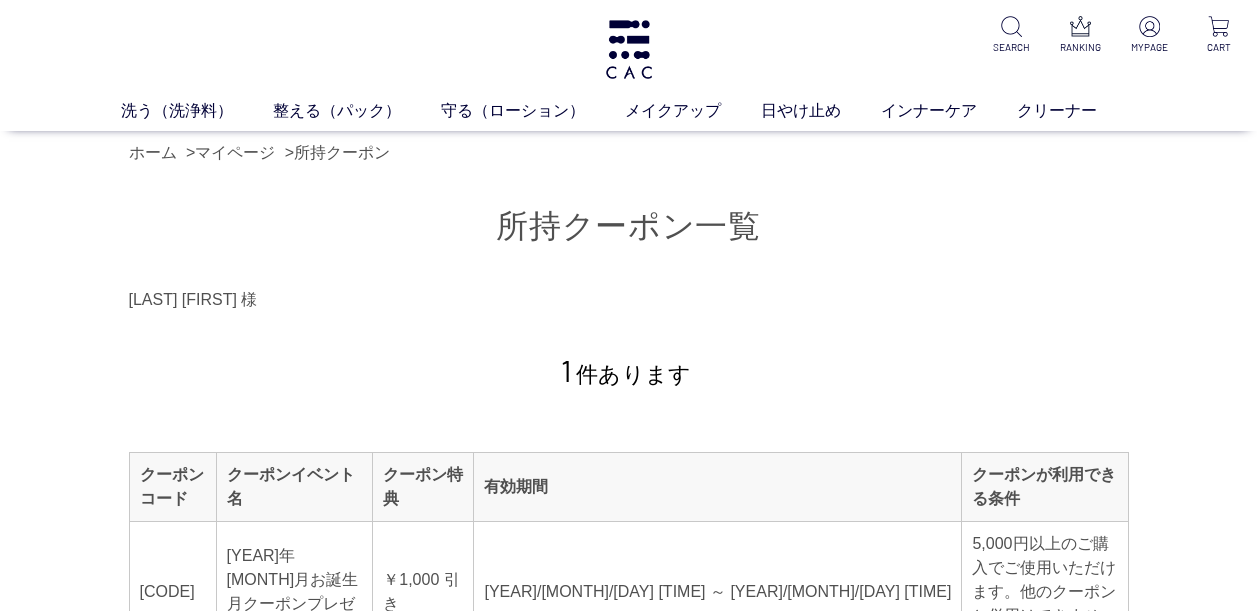 scroll, scrollTop: 0, scrollLeft: 0, axis: both 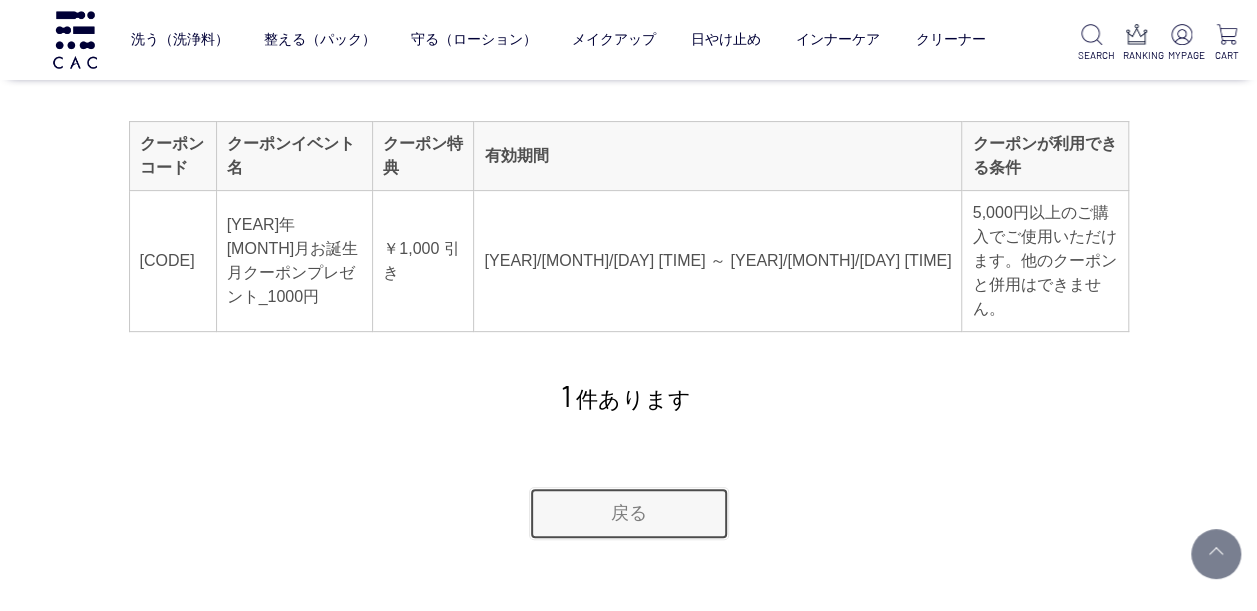 click on "戻る" at bounding box center [629, 513] 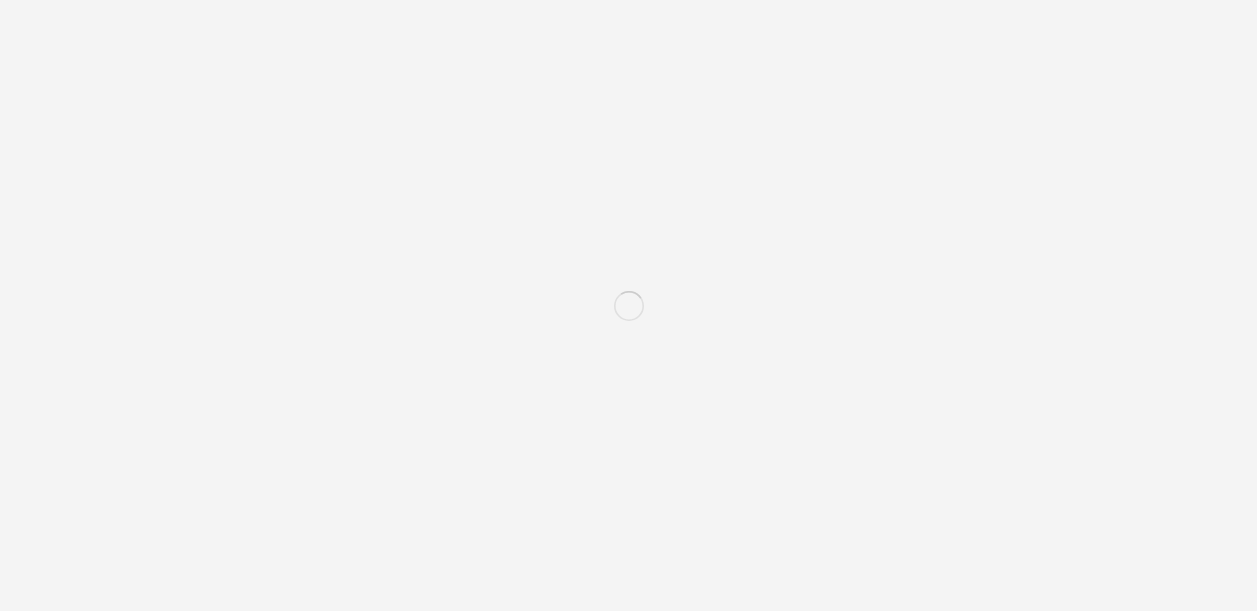 scroll, scrollTop: 0, scrollLeft: 0, axis: both 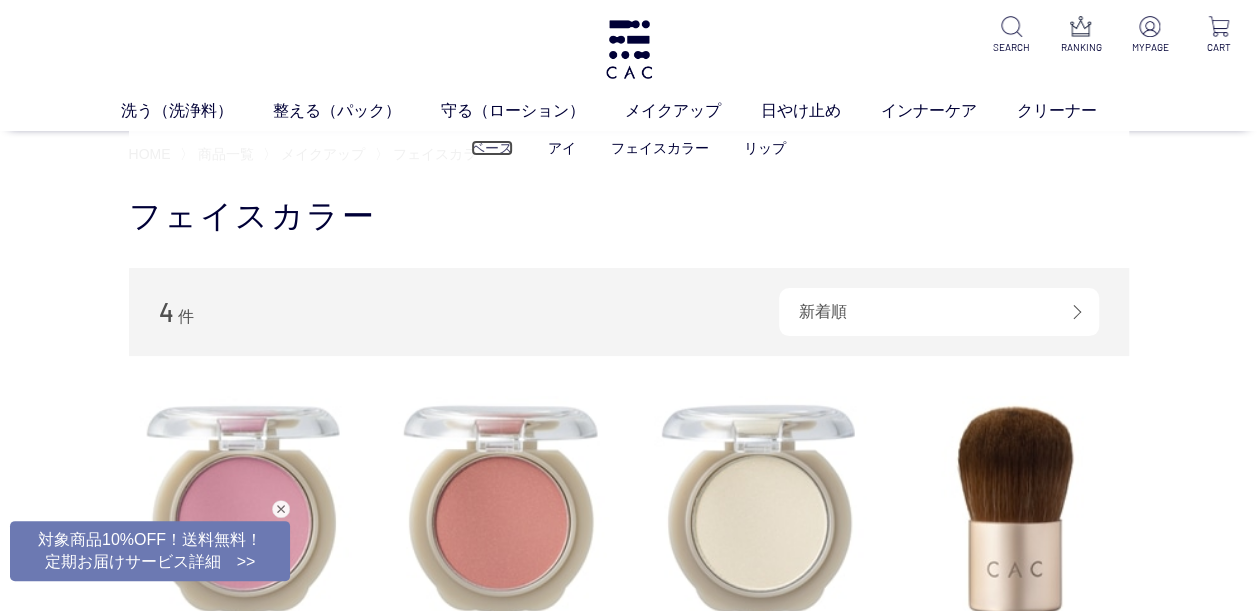 click on "ベース" at bounding box center (492, 148) 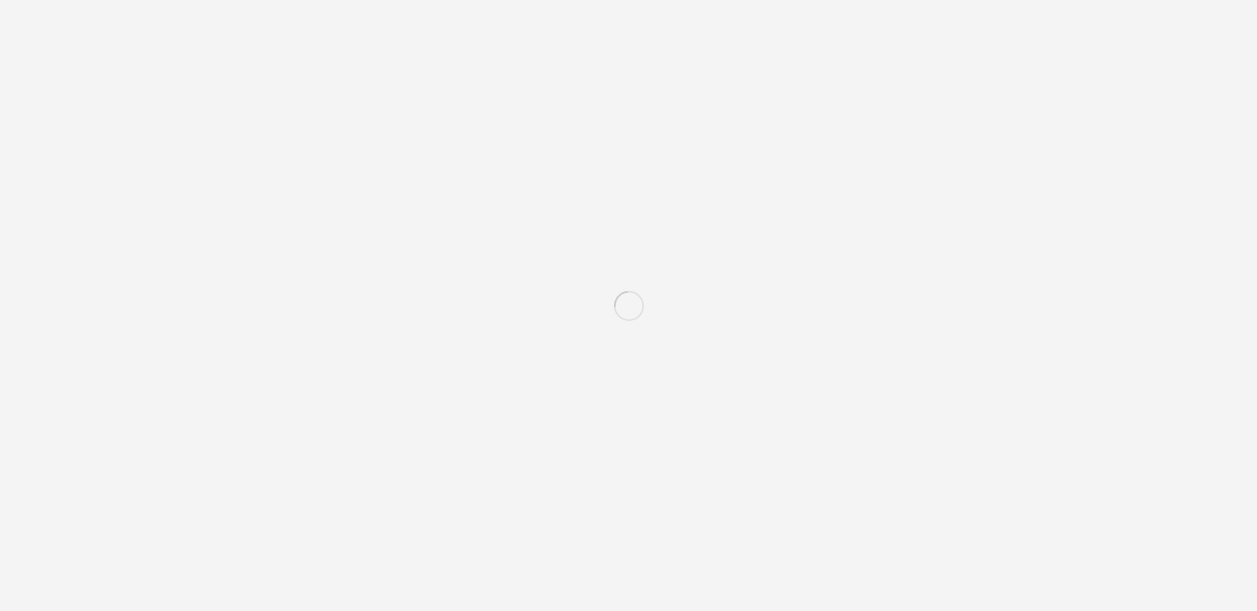 scroll, scrollTop: 0, scrollLeft: 0, axis: both 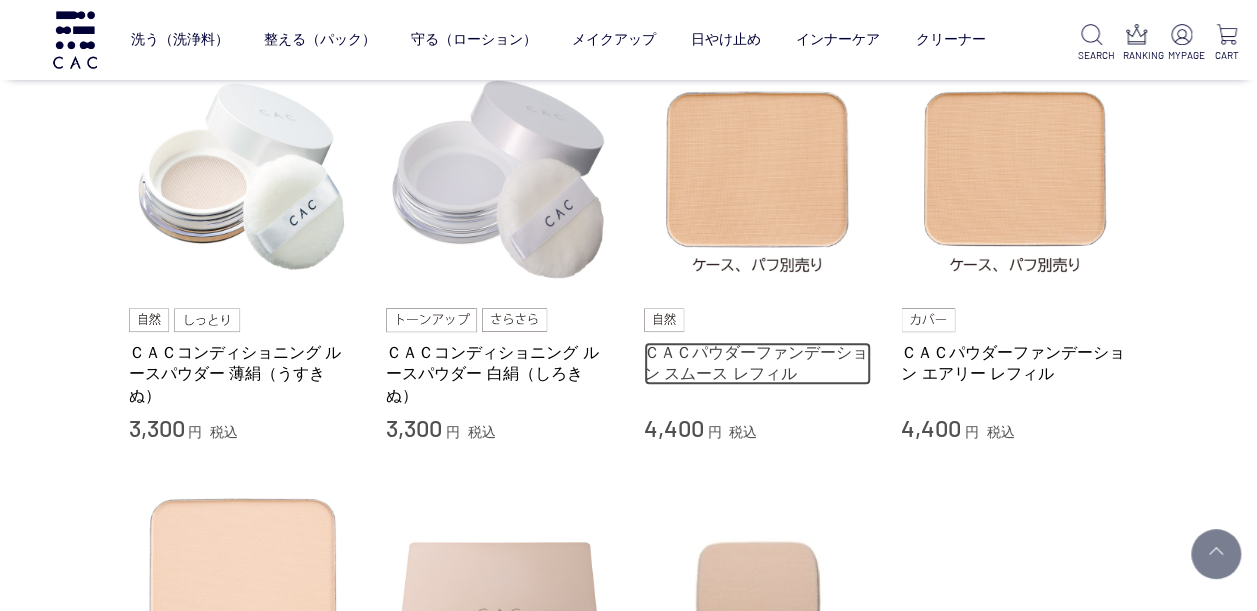 click on "ＣＡＣパウダーファンデーション スムース レフィル" at bounding box center (758, 363) 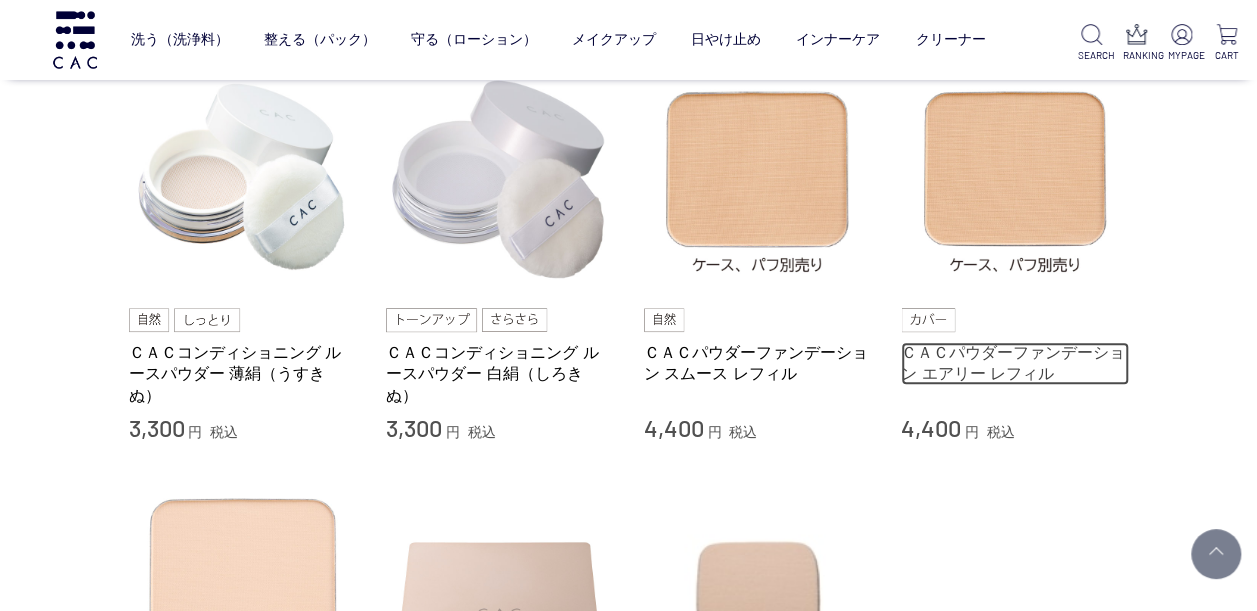 click on "ＣＡＣパウダーファンデーション エアリー レフィル" at bounding box center (1015, 363) 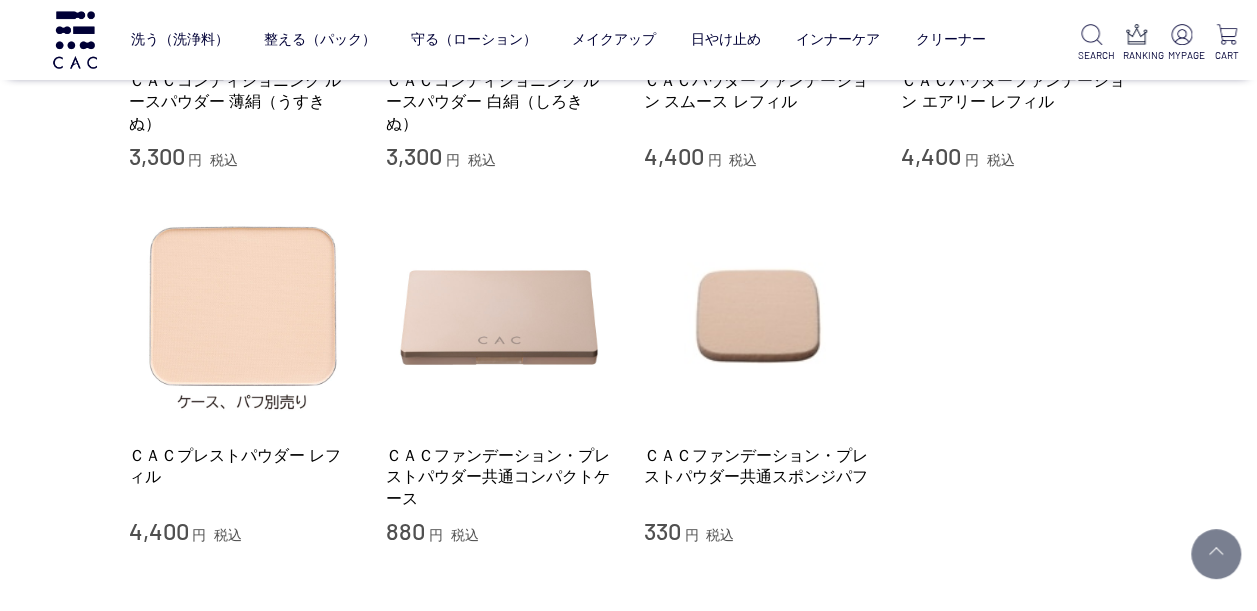 scroll, scrollTop: 500, scrollLeft: 0, axis: vertical 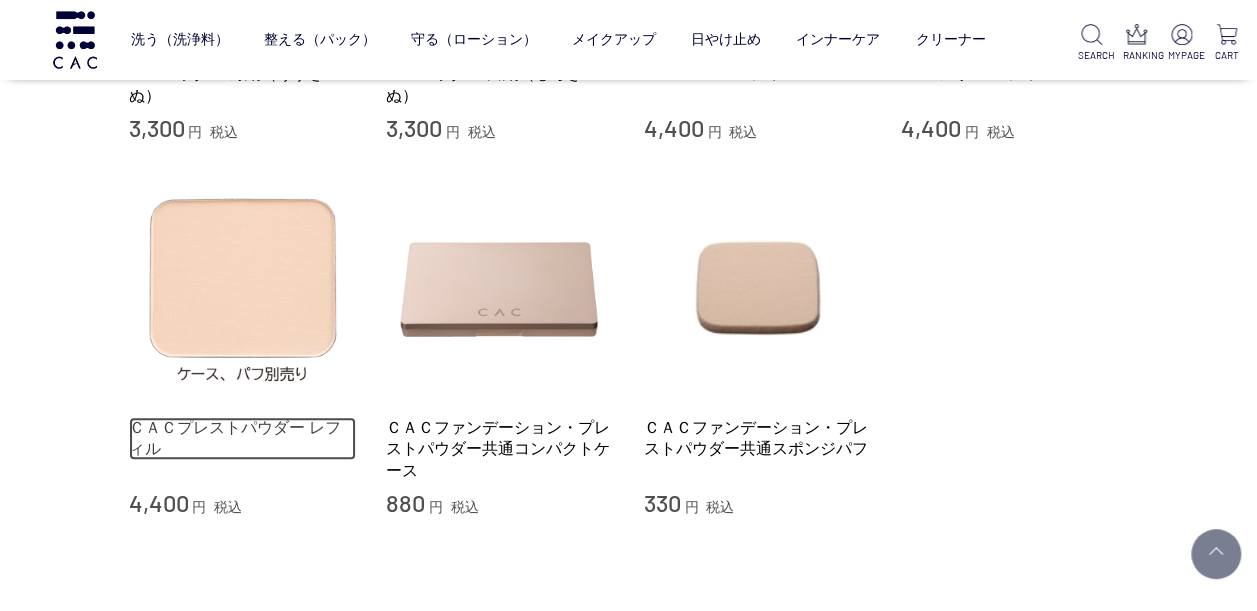 click on "ＣＡＣプレストパウダー レフィル" at bounding box center (243, 438) 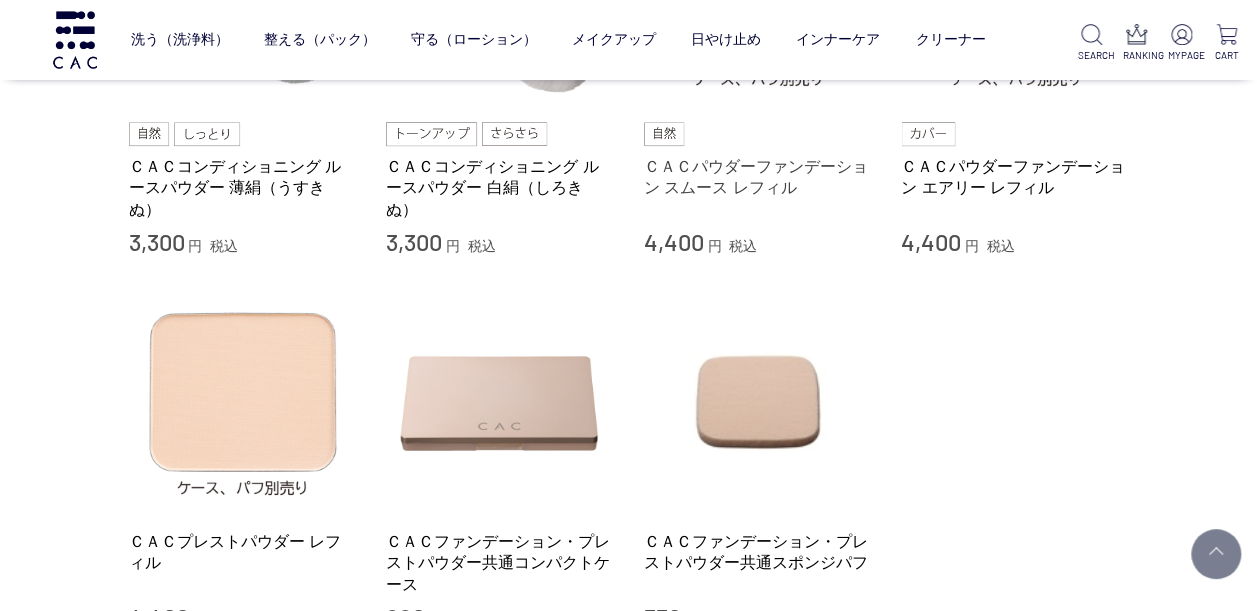scroll, scrollTop: 300, scrollLeft: 0, axis: vertical 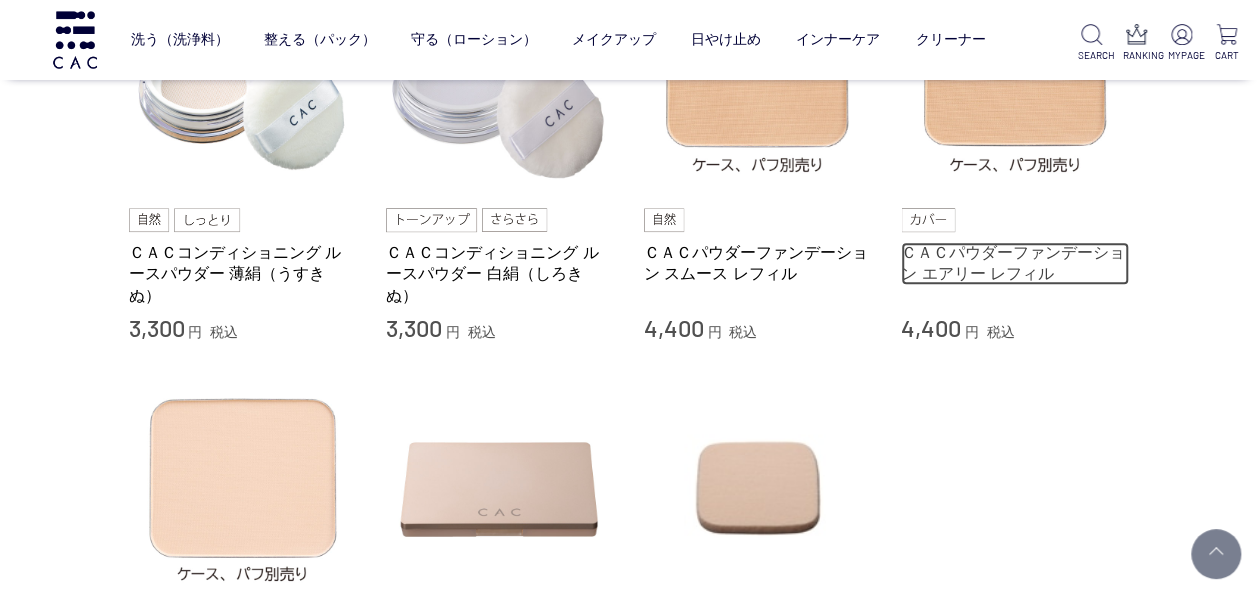 click on "ＣＡＣパウダーファンデーション エアリー レフィル" at bounding box center [1015, 263] 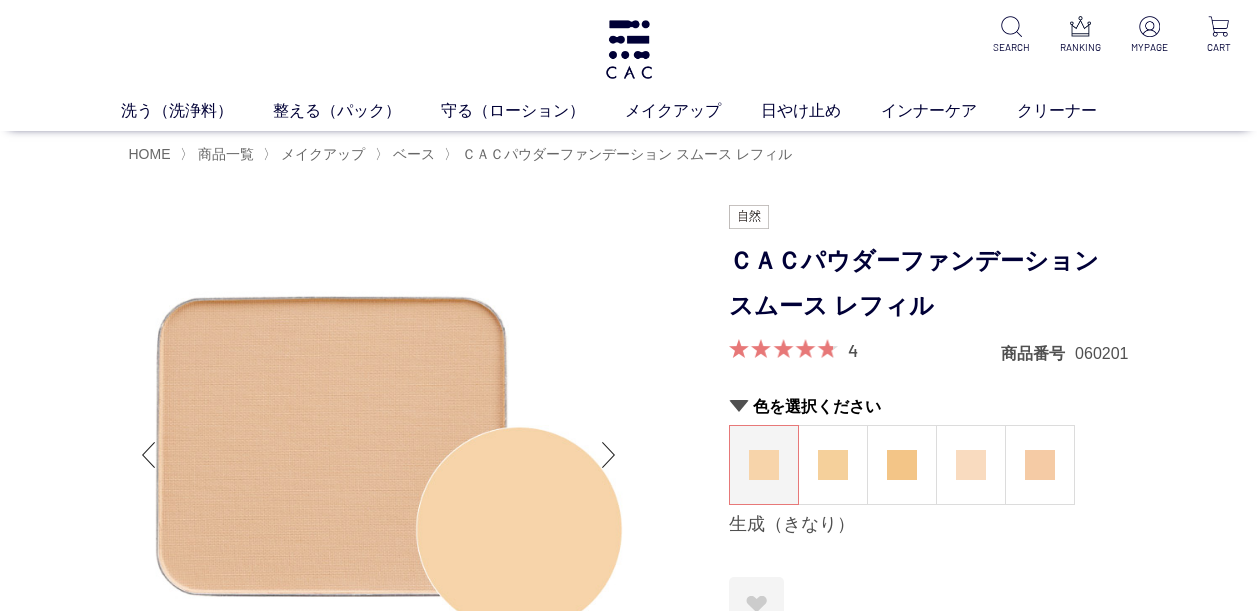 scroll, scrollTop: 0, scrollLeft: 0, axis: both 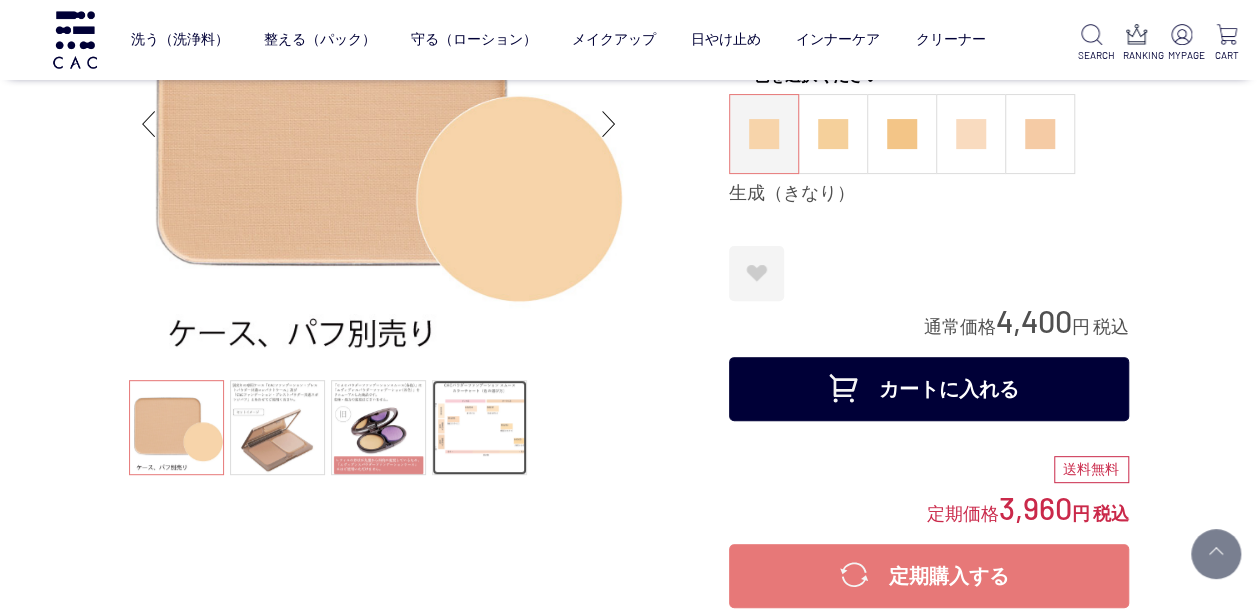 click at bounding box center [479, 427] 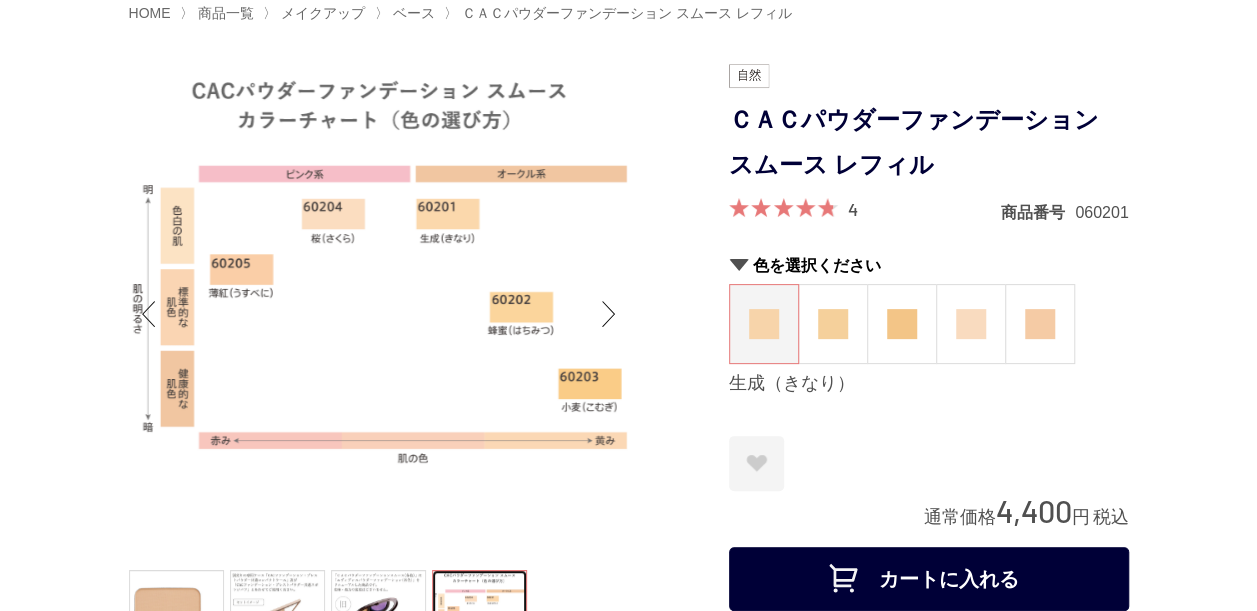 scroll, scrollTop: 0, scrollLeft: 0, axis: both 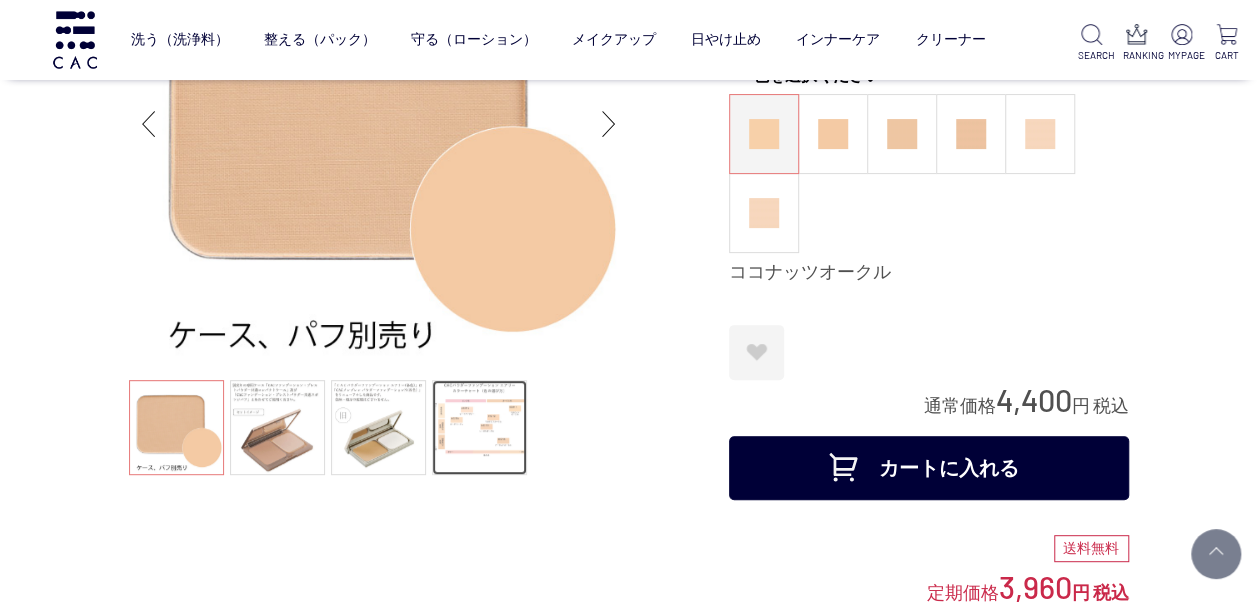 click at bounding box center [479, 427] 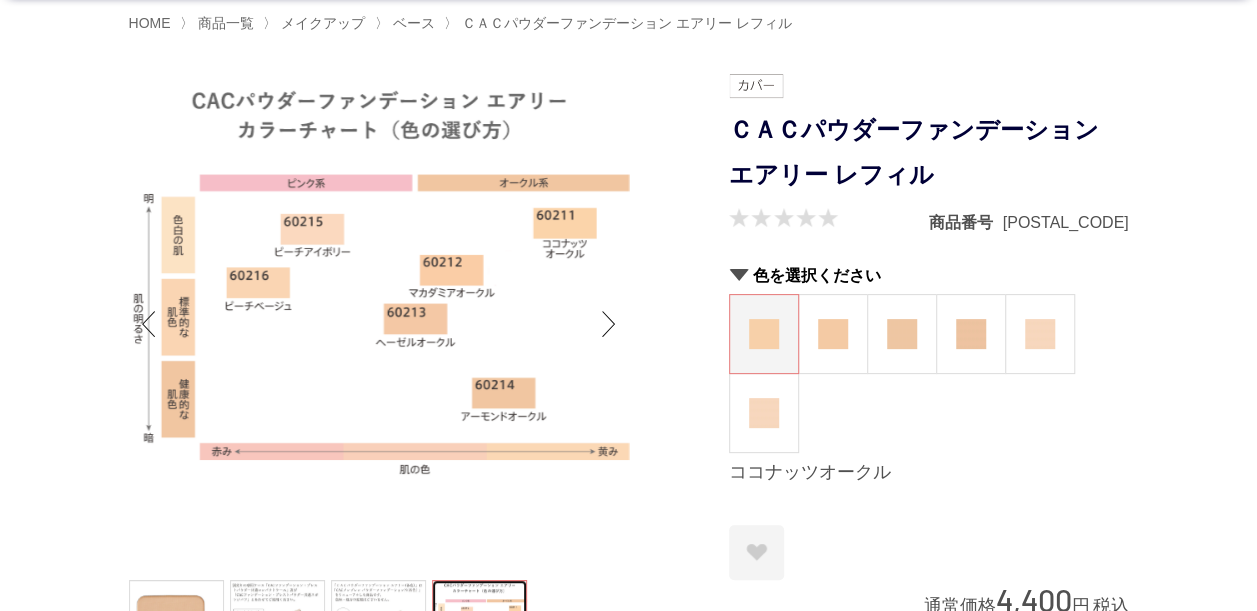 scroll, scrollTop: 100, scrollLeft: 0, axis: vertical 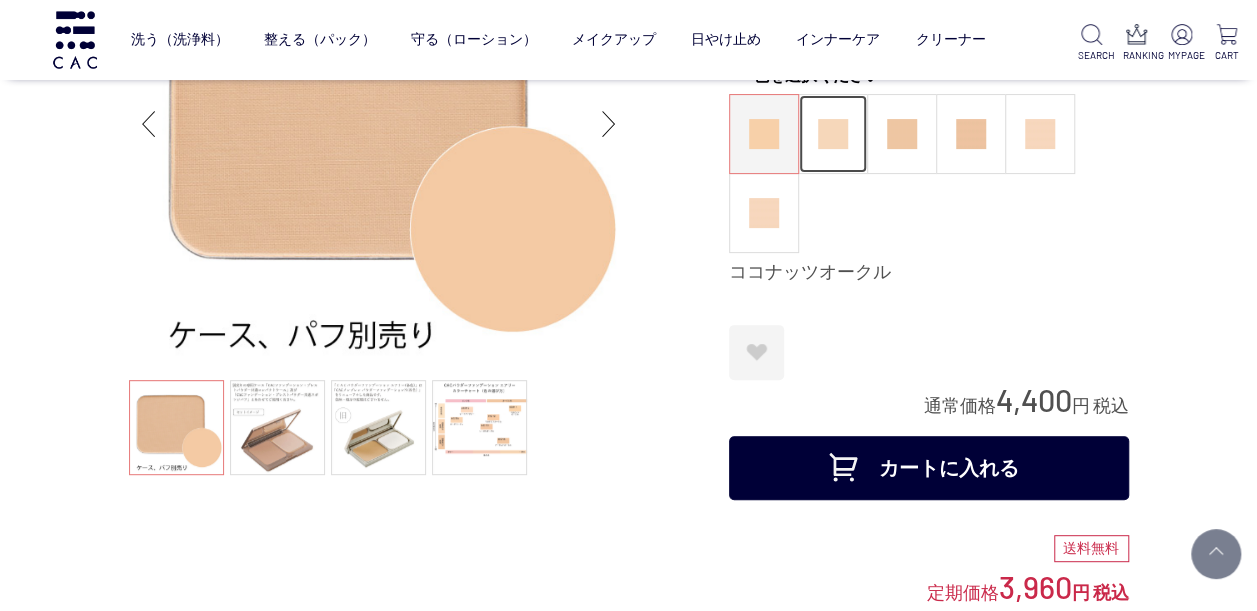 click at bounding box center (833, 134) 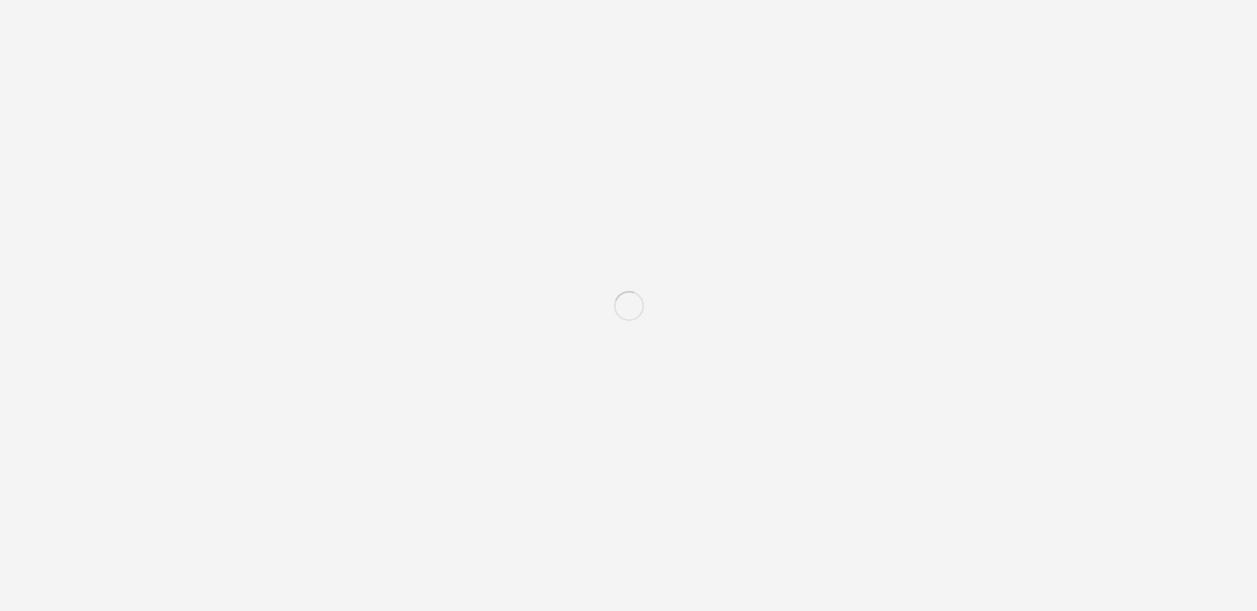 scroll, scrollTop: 0, scrollLeft: 0, axis: both 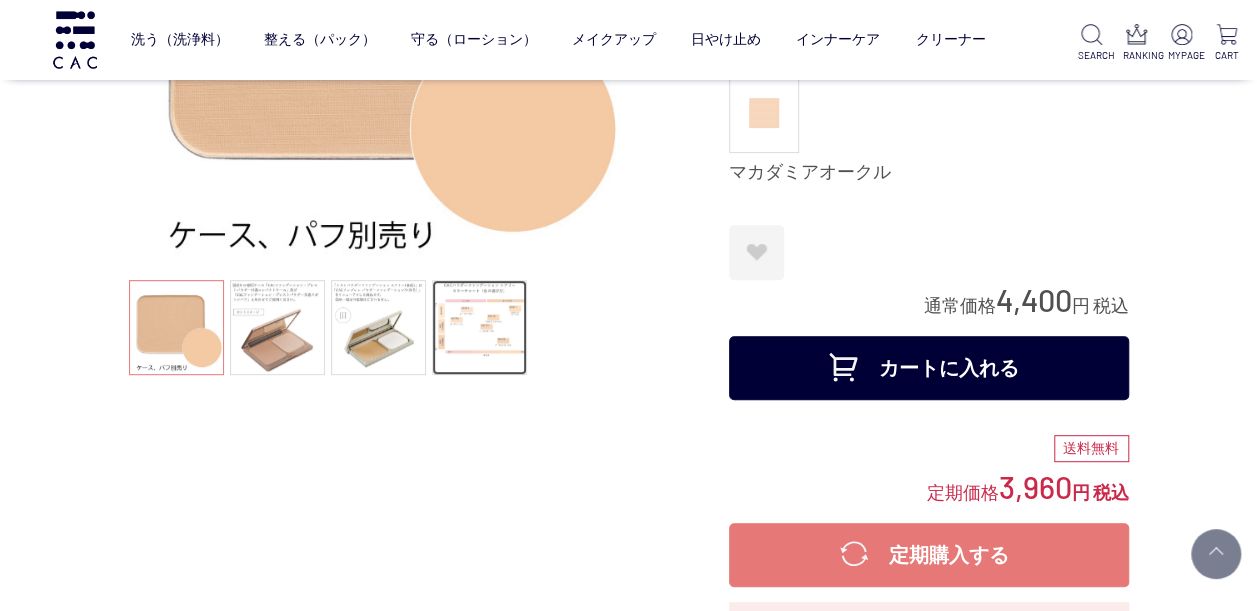 click at bounding box center (479, 327) 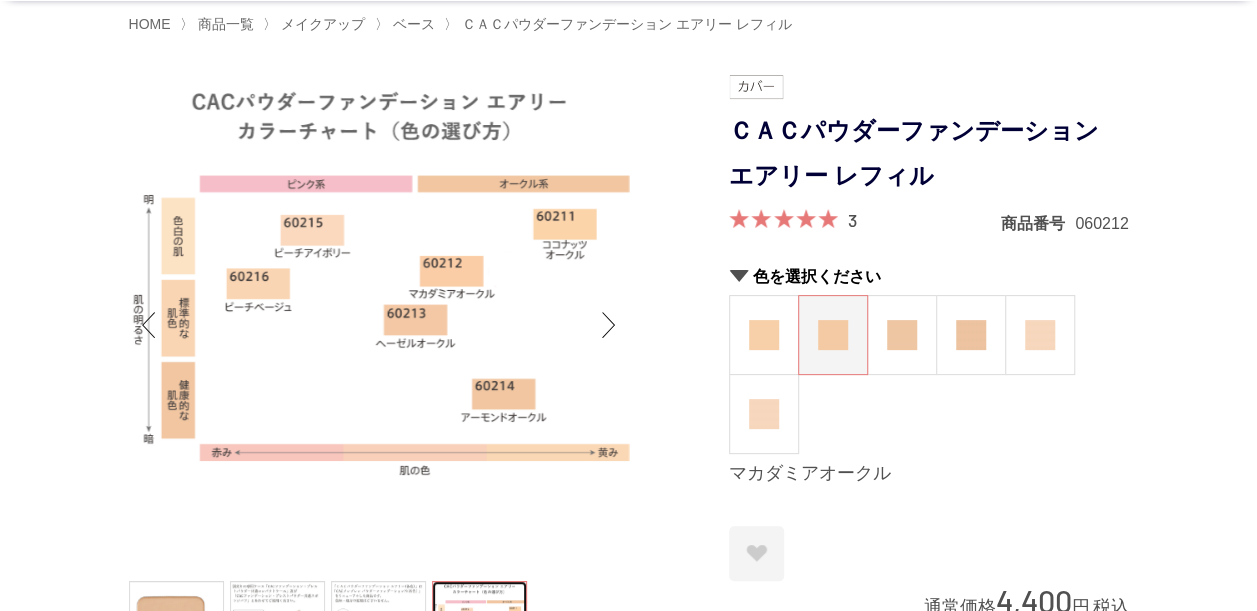 scroll, scrollTop: 100, scrollLeft: 0, axis: vertical 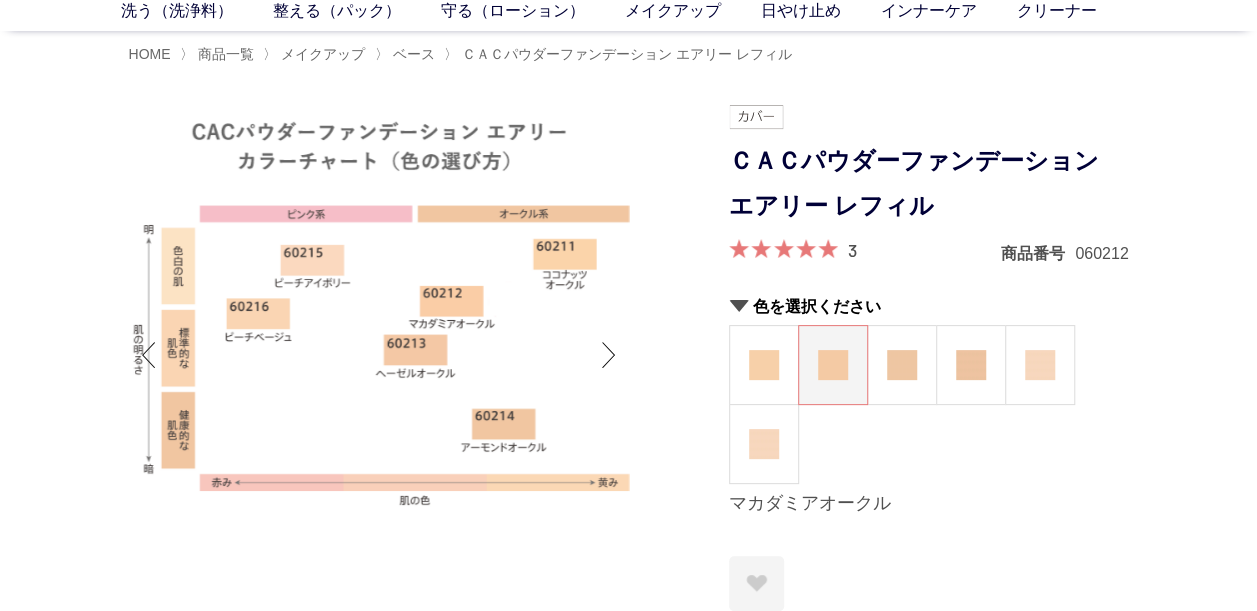 click at bounding box center (833, 365) 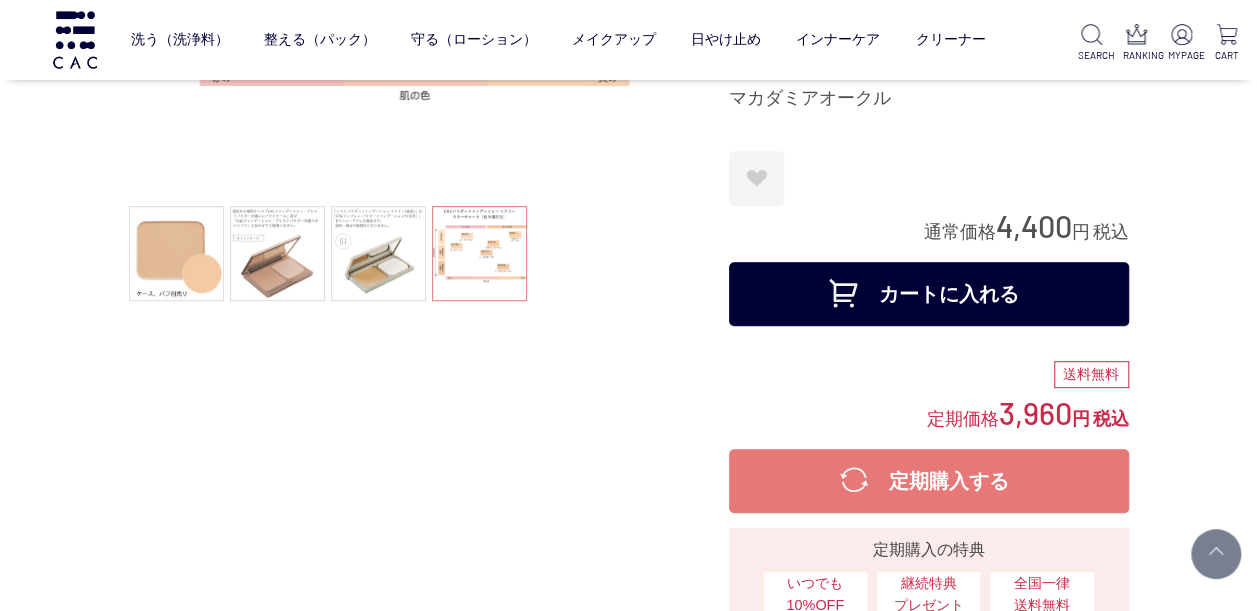 scroll, scrollTop: 400, scrollLeft: 0, axis: vertical 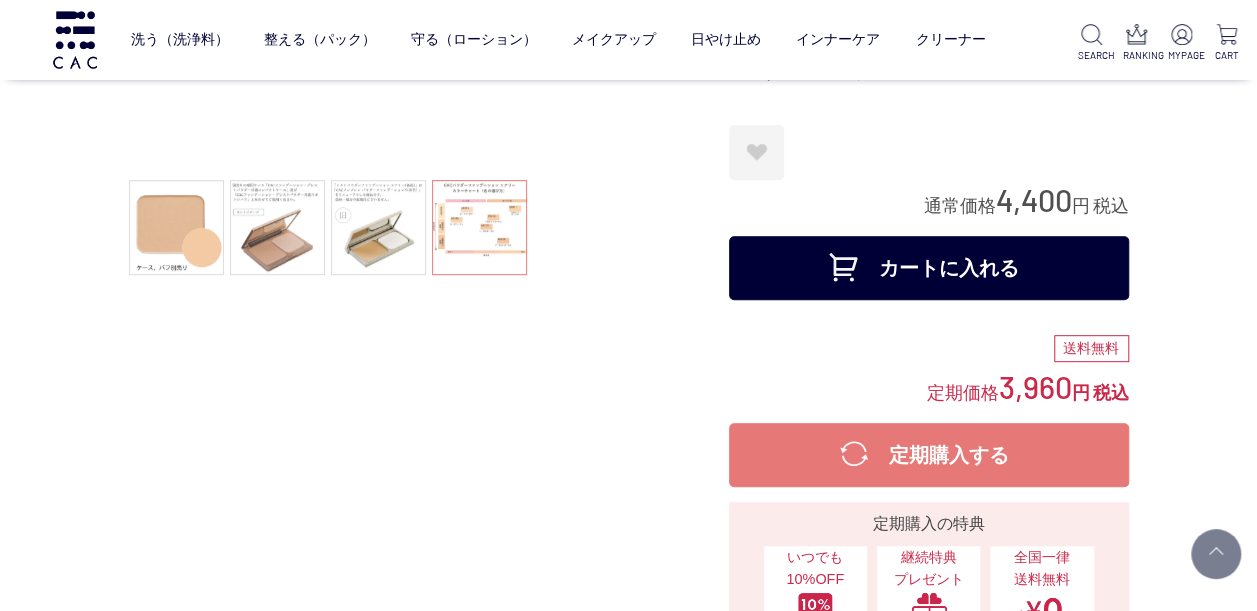 click on "カートに入れる" at bounding box center (929, 268) 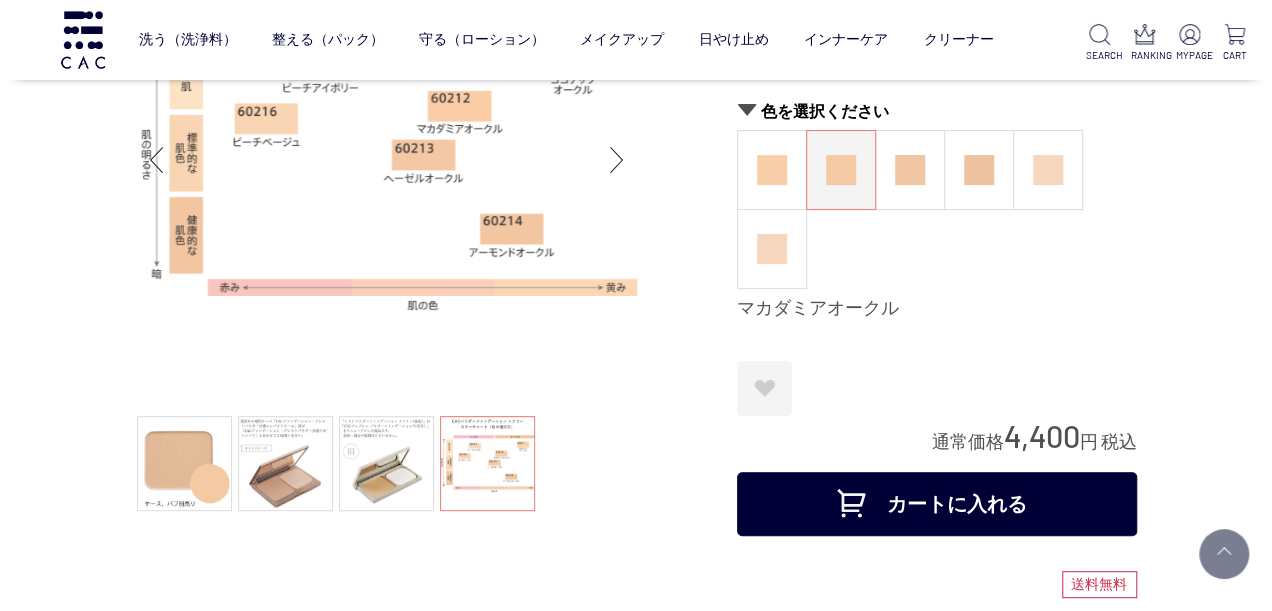 scroll, scrollTop: 0, scrollLeft: 0, axis: both 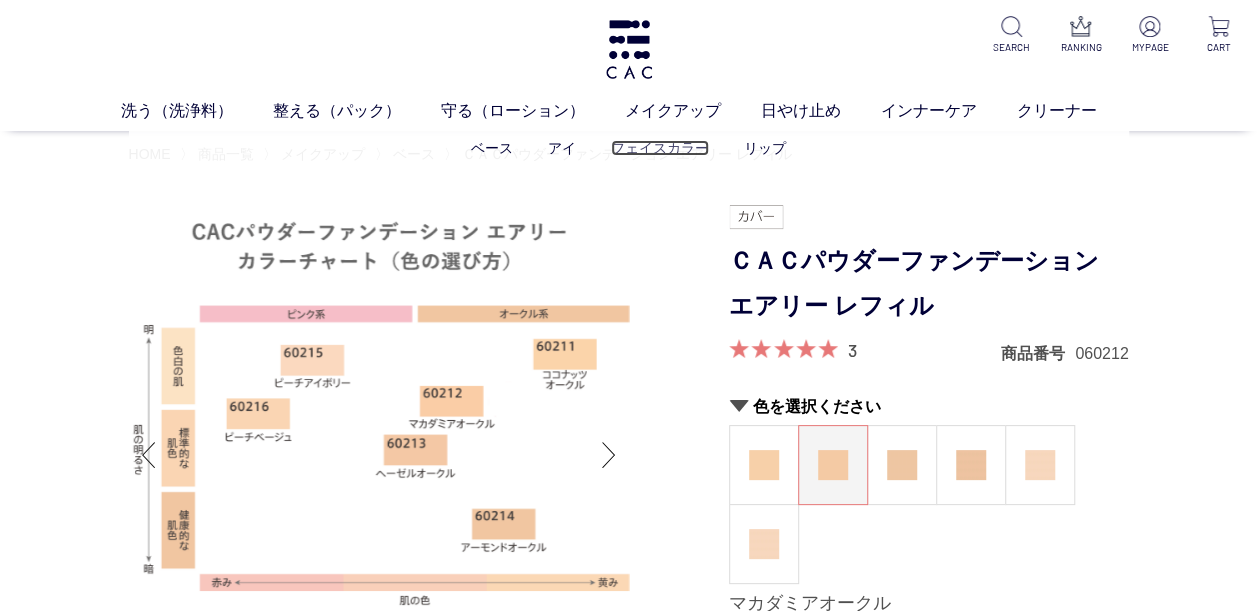 click on "フェイスカラー" at bounding box center [660, 148] 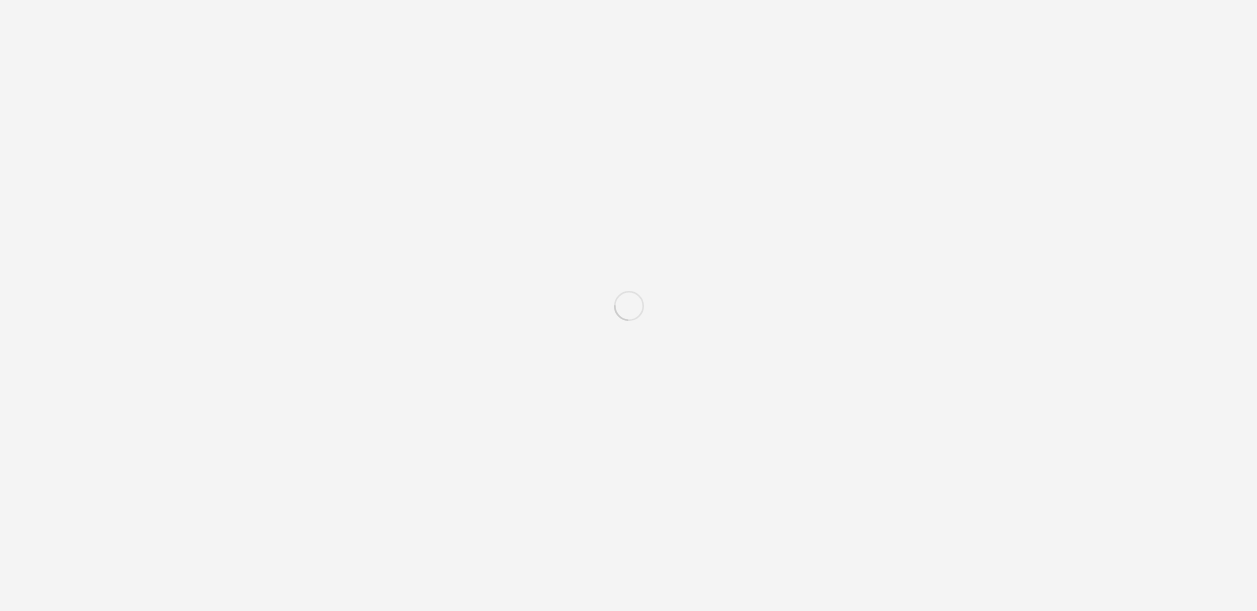 scroll, scrollTop: 0, scrollLeft: 0, axis: both 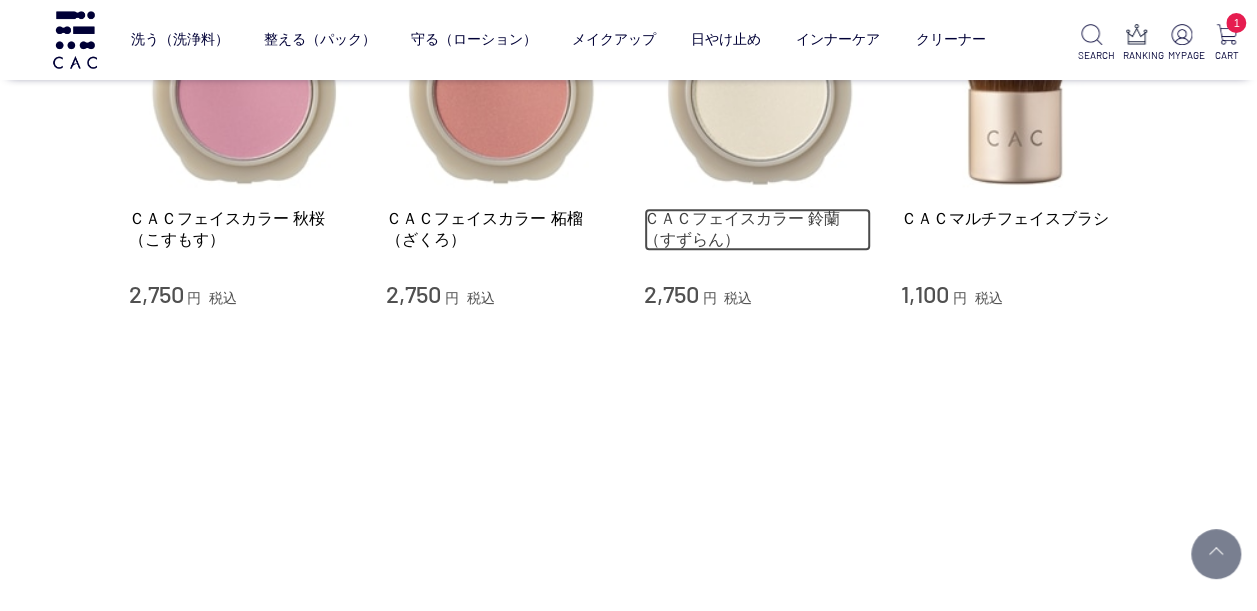 click on "ＣＡＣフェイスカラー 鈴蘭（すずらん）" at bounding box center (758, 229) 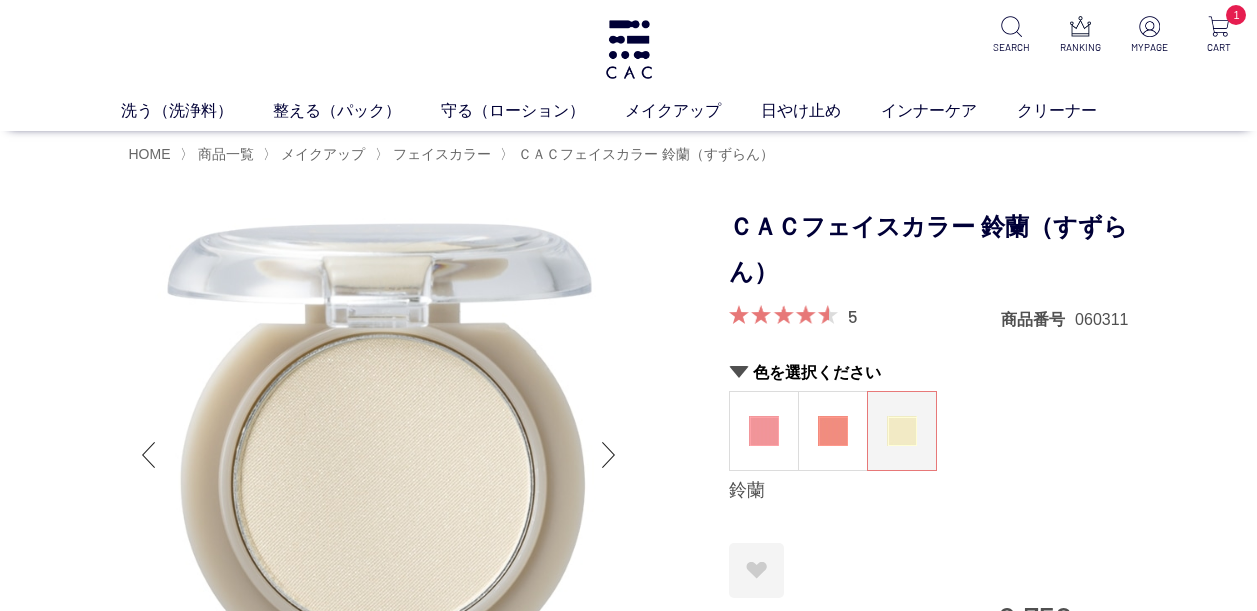 scroll, scrollTop: 0, scrollLeft: 0, axis: both 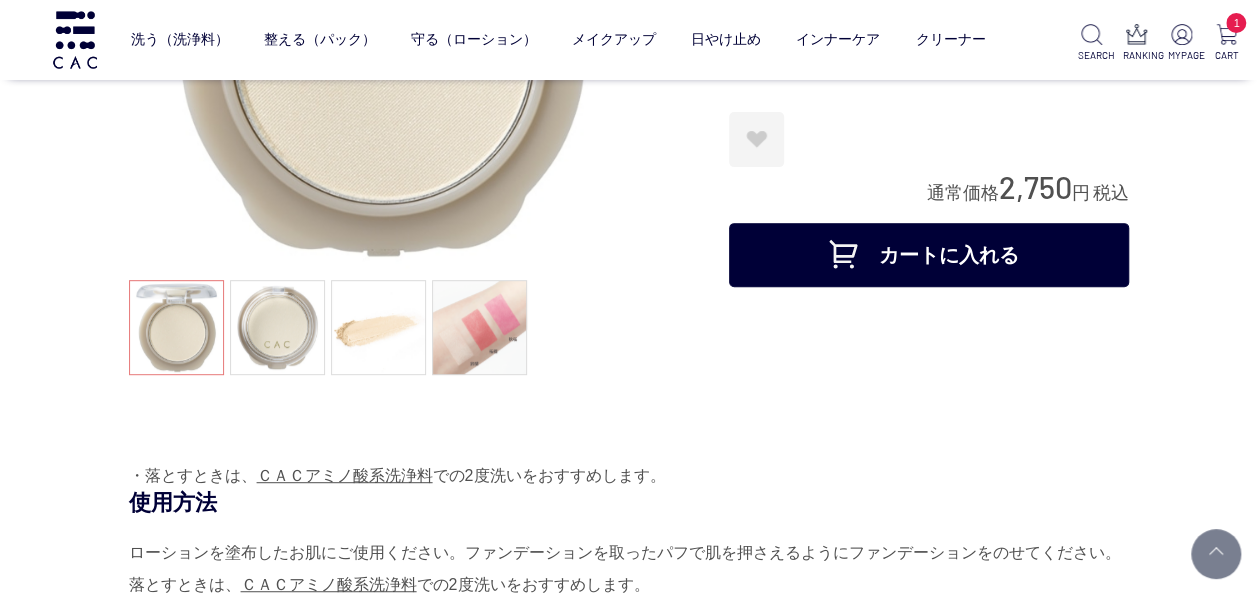 click on "カートに入れる" at bounding box center (929, 255) 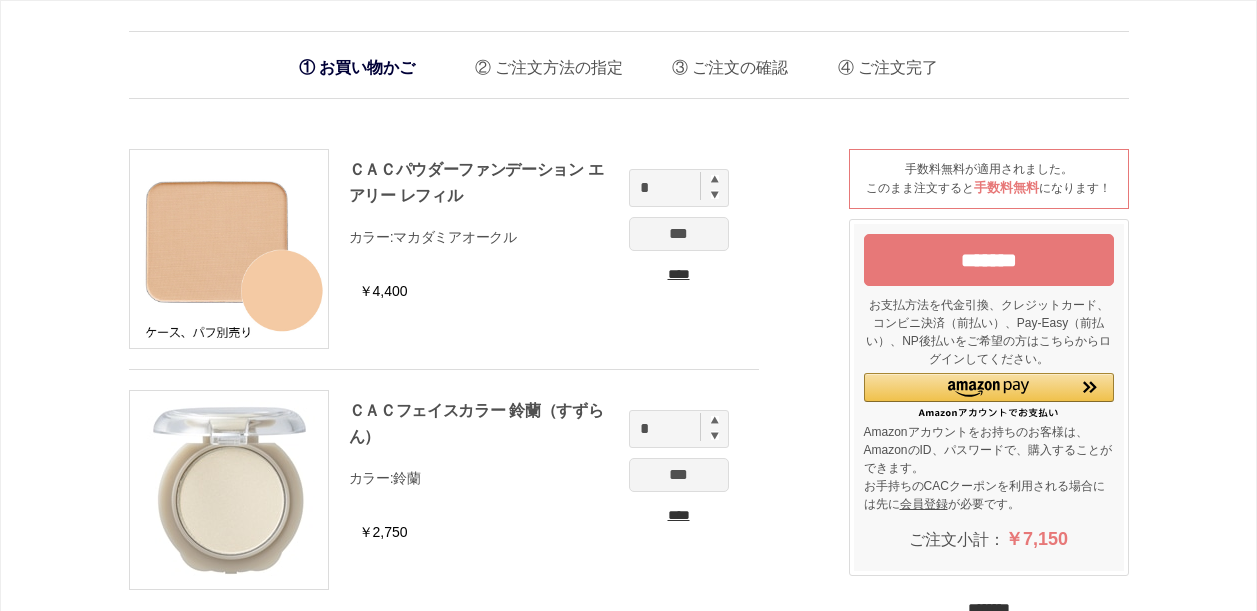 scroll, scrollTop: 0, scrollLeft: 0, axis: both 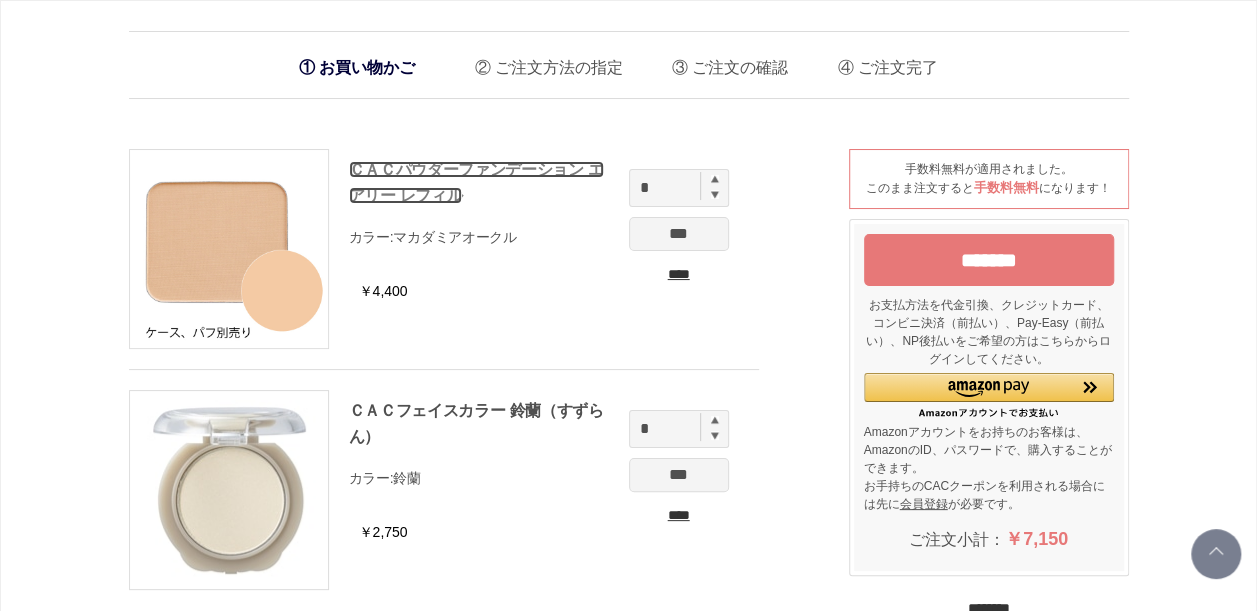click on "ＣＡＣパウダーファンデーション エアリー レフィル" at bounding box center (476, 182) 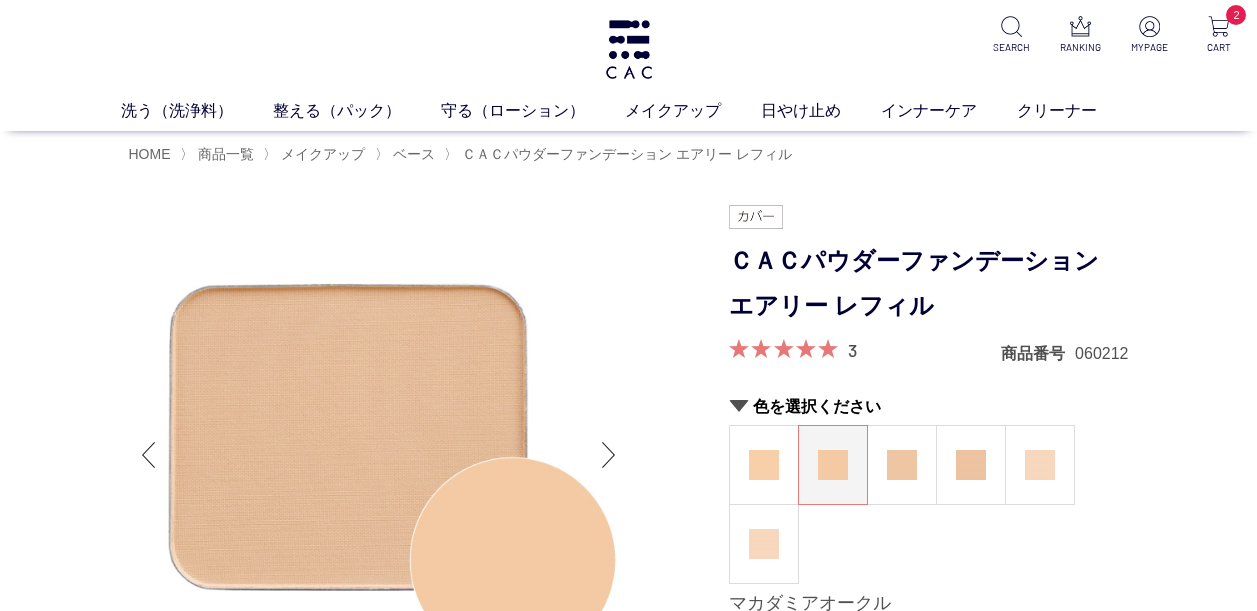 scroll, scrollTop: 0, scrollLeft: 0, axis: both 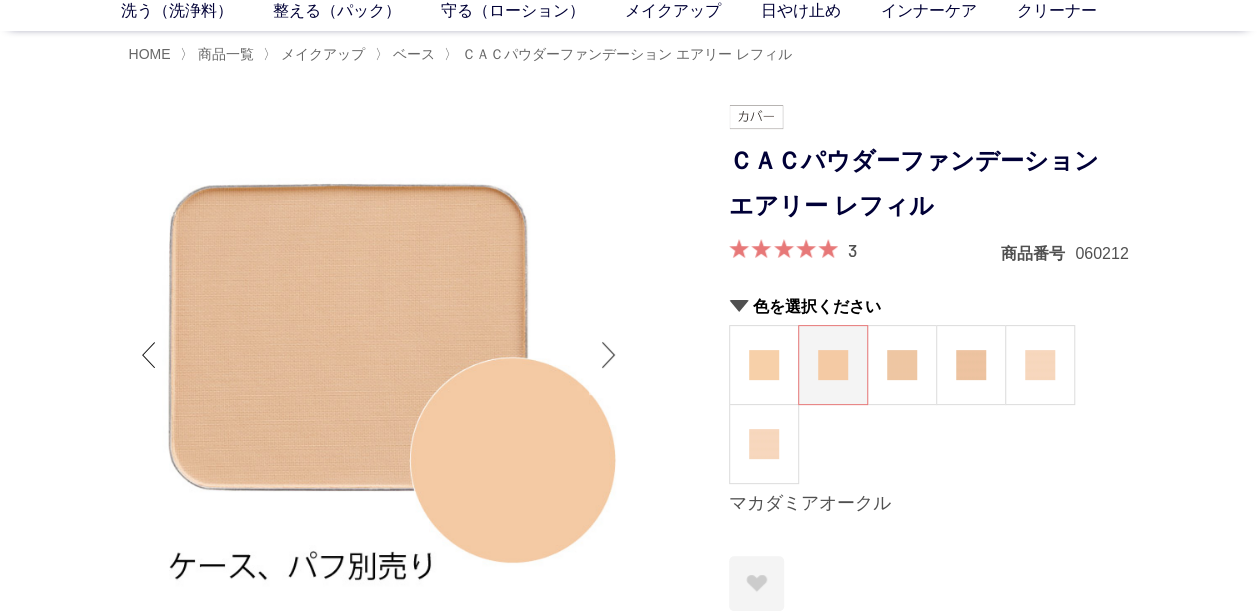 click at bounding box center [609, 355] 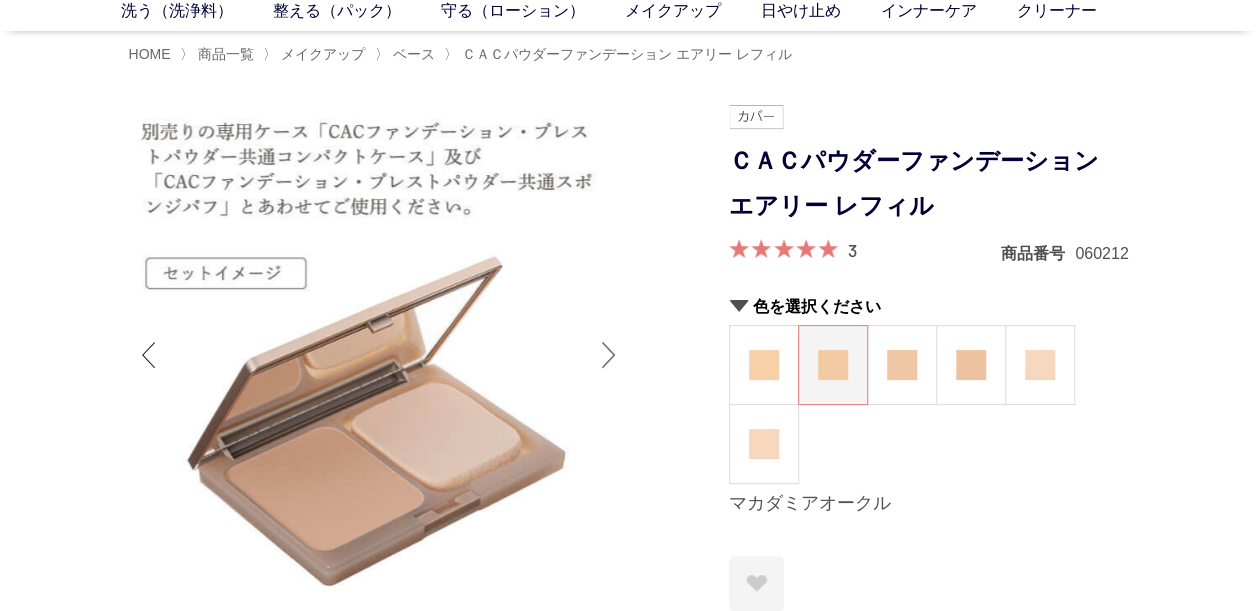 click at bounding box center [609, 355] 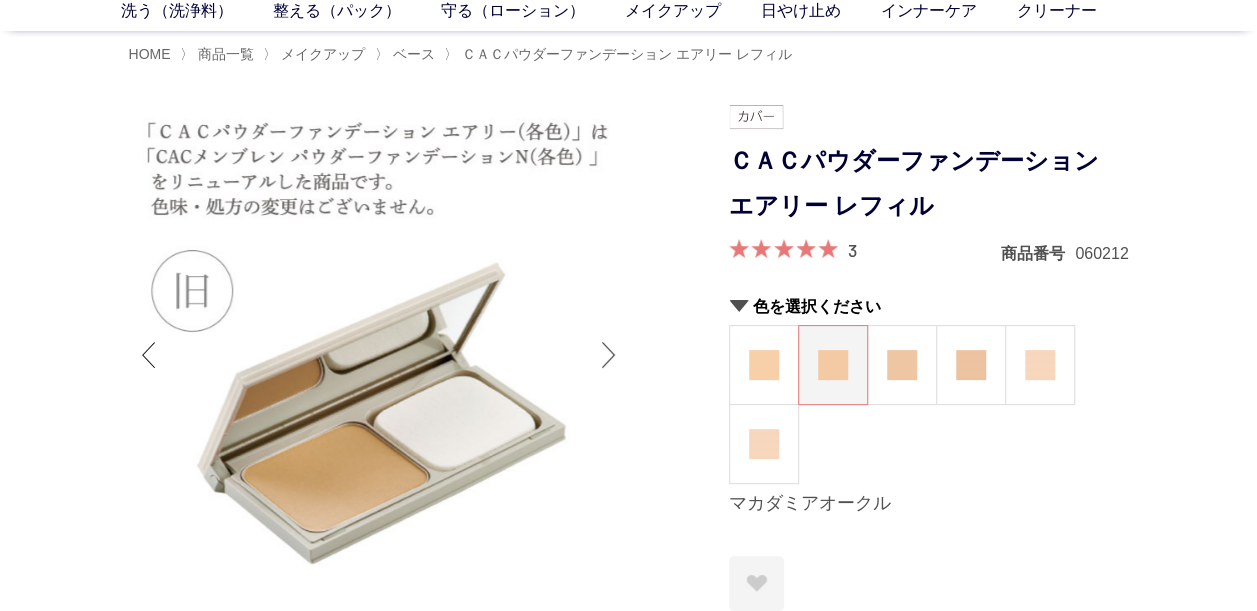 click at bounding box center [609, 355] 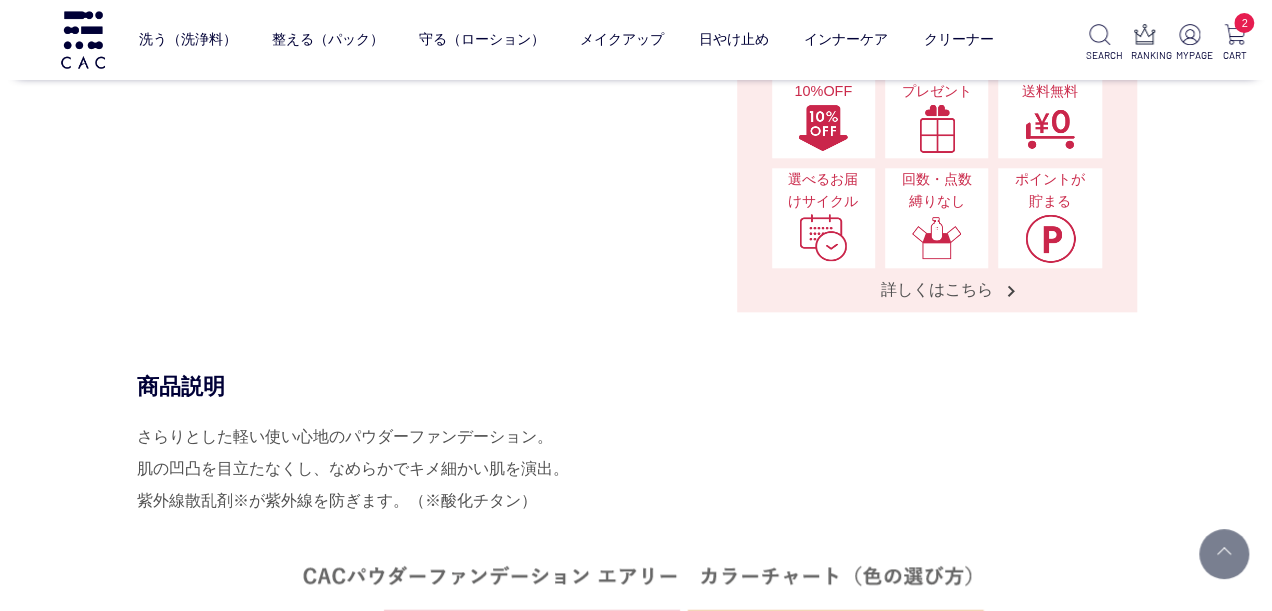 scroll, scrollTop: 800, scrollLeft: 0, axis: vertical 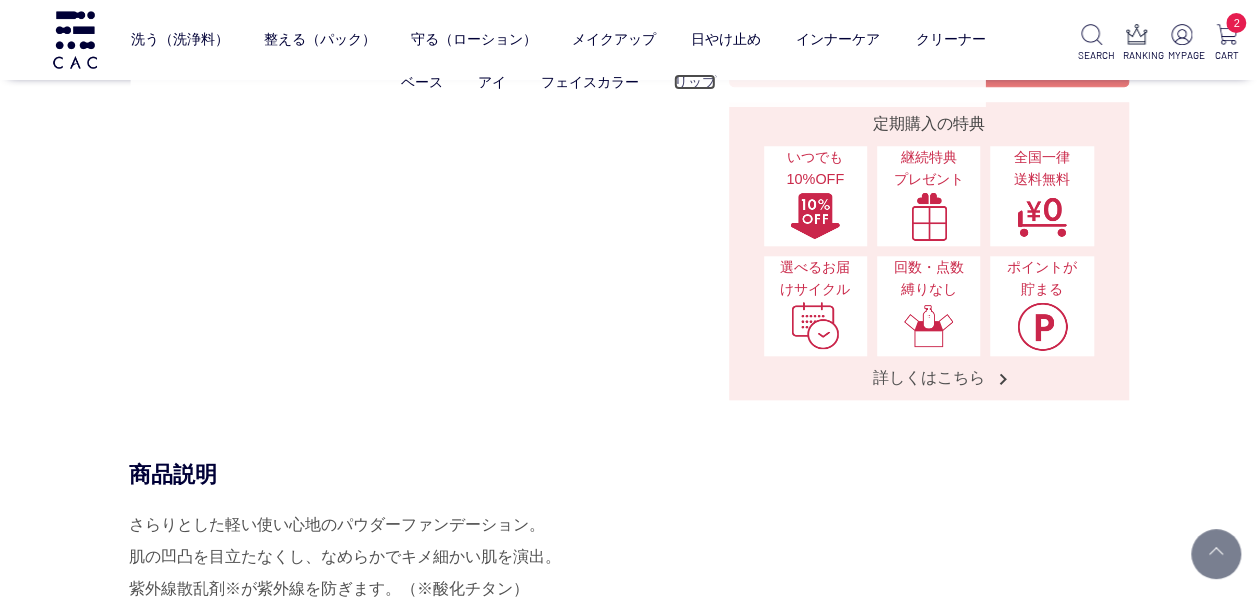 click on "リップ" at bounding box center (694, 82) 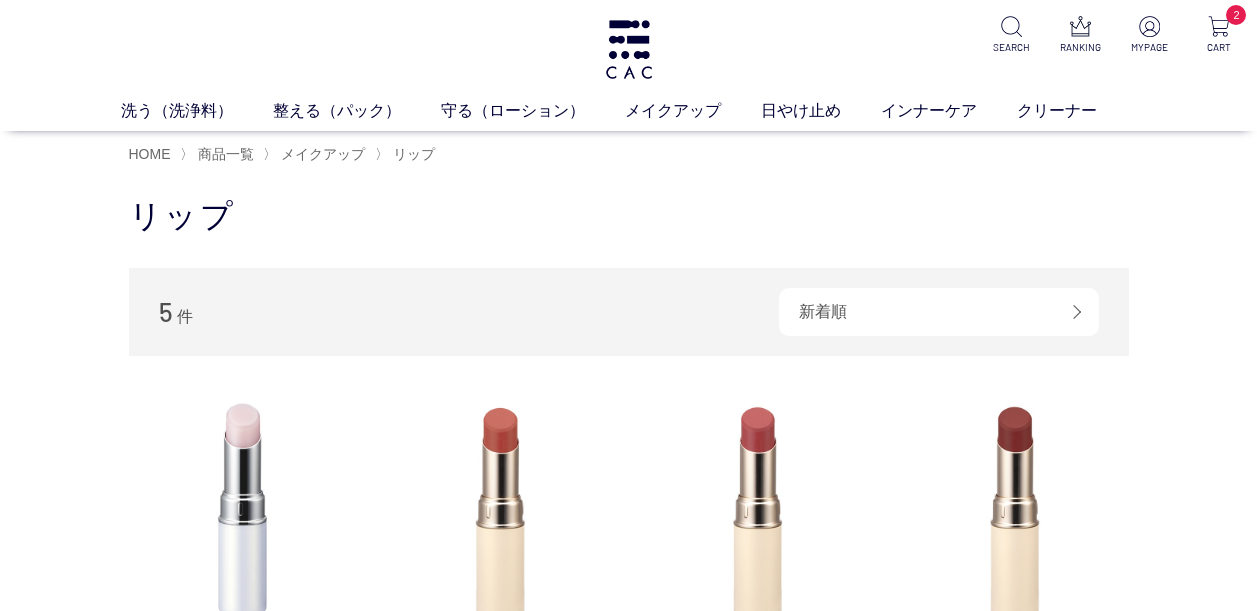 scroll, scrollTop: 0, scrollLeft: 0, axis: both 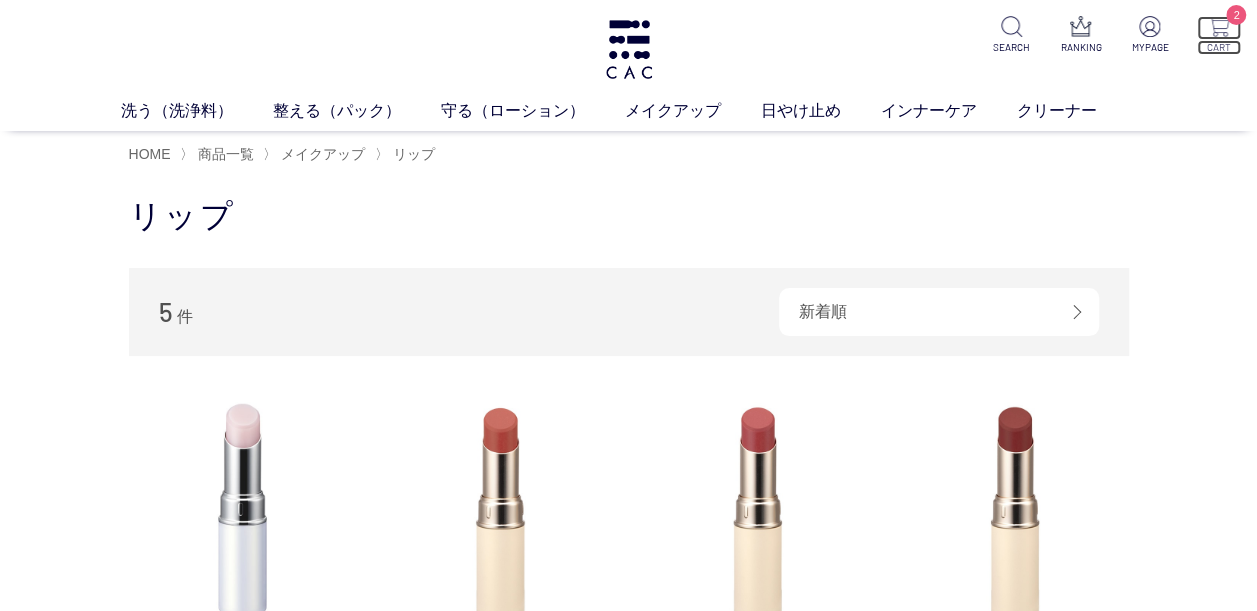 click at bounding box center [1218, 26] 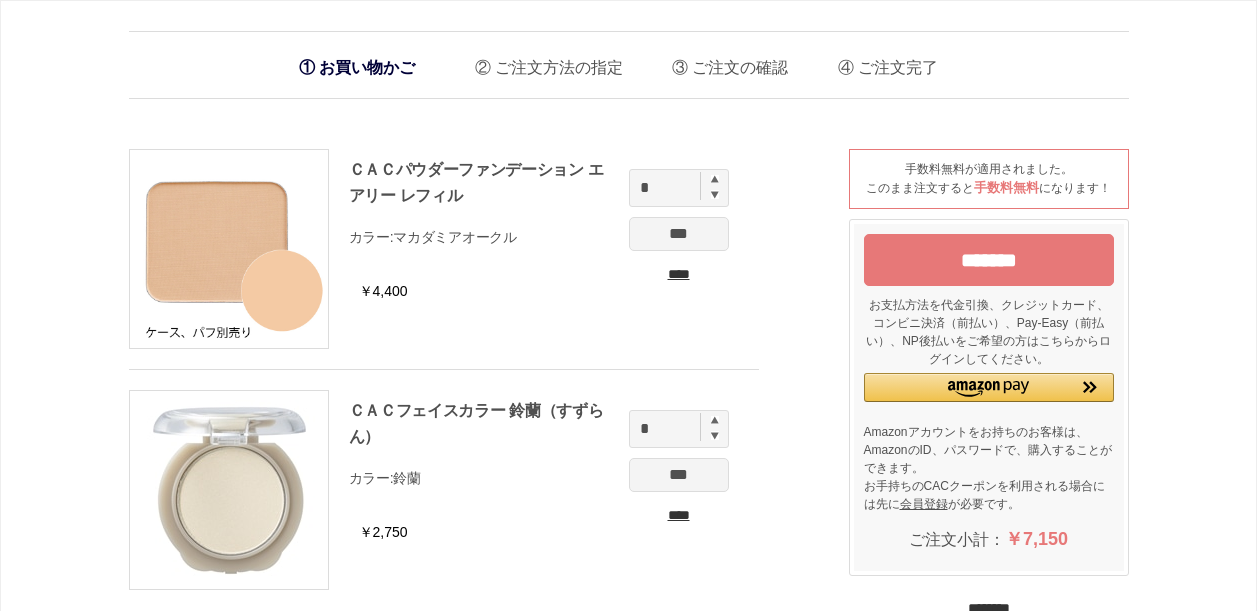 scroll, scrollTop: 0, scrollLeft: 0, axis: both 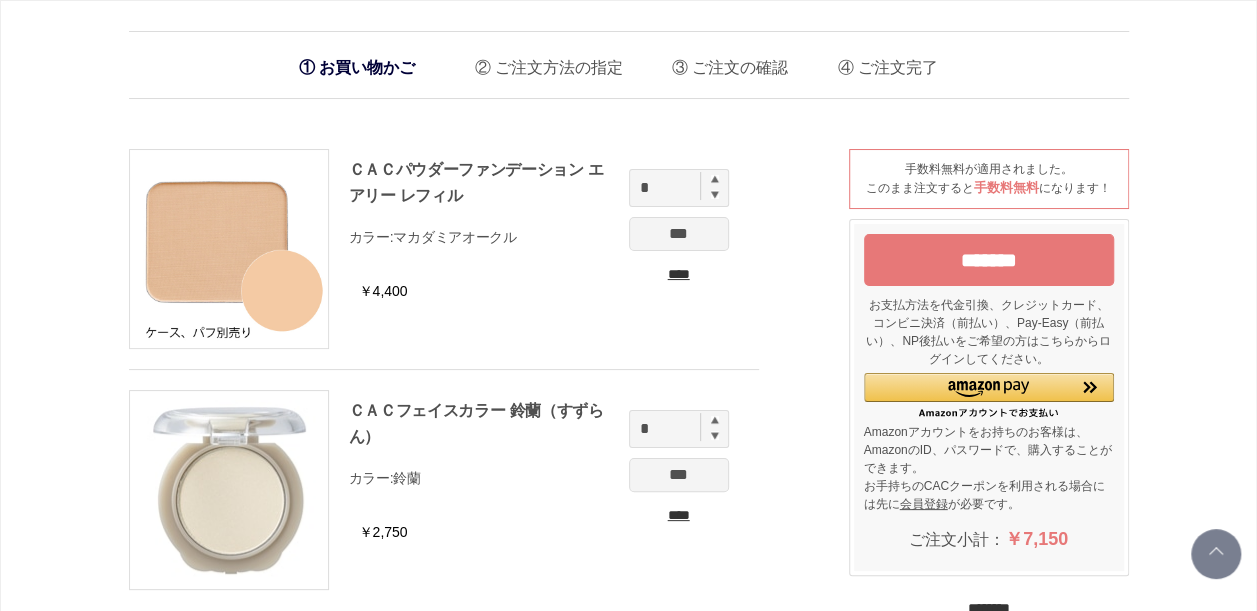 click on "*******" at bounding box center [989, 260] 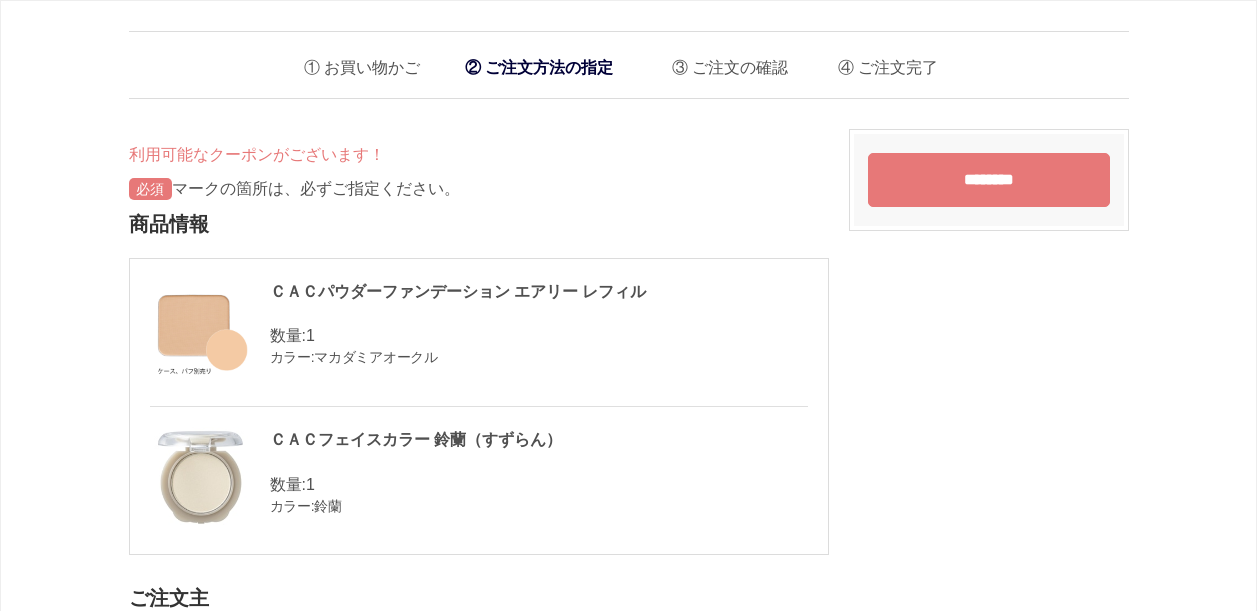 scroll, scrollTop: 0, scrollLeft: 0, axis: both 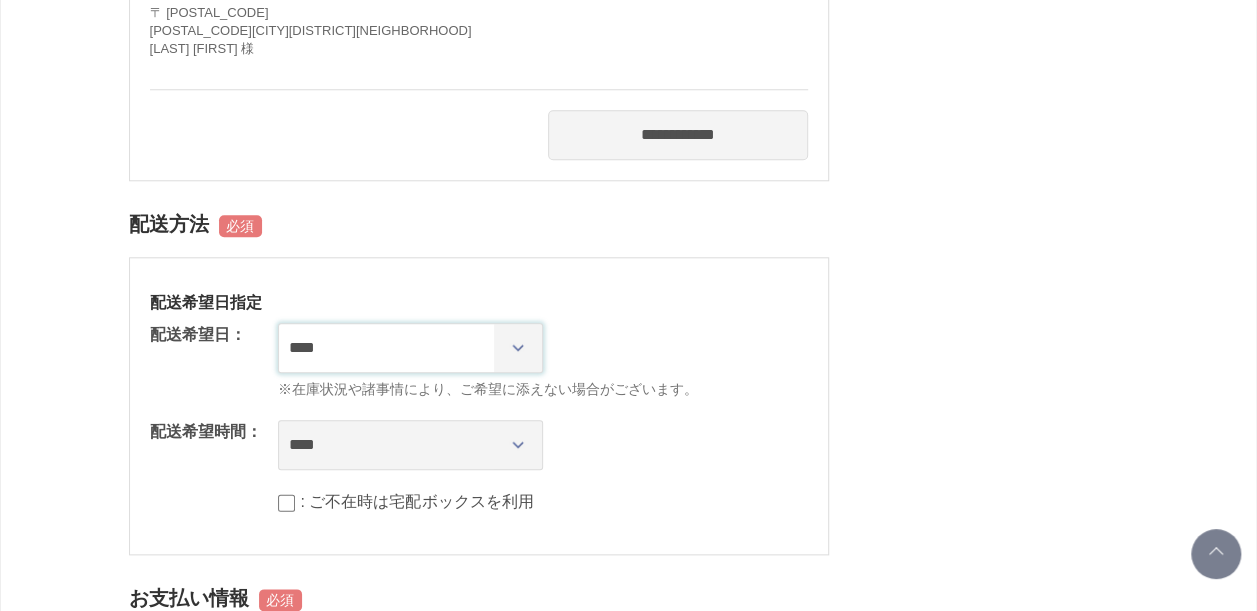 click on "**********" at bounding box center [410, 348] 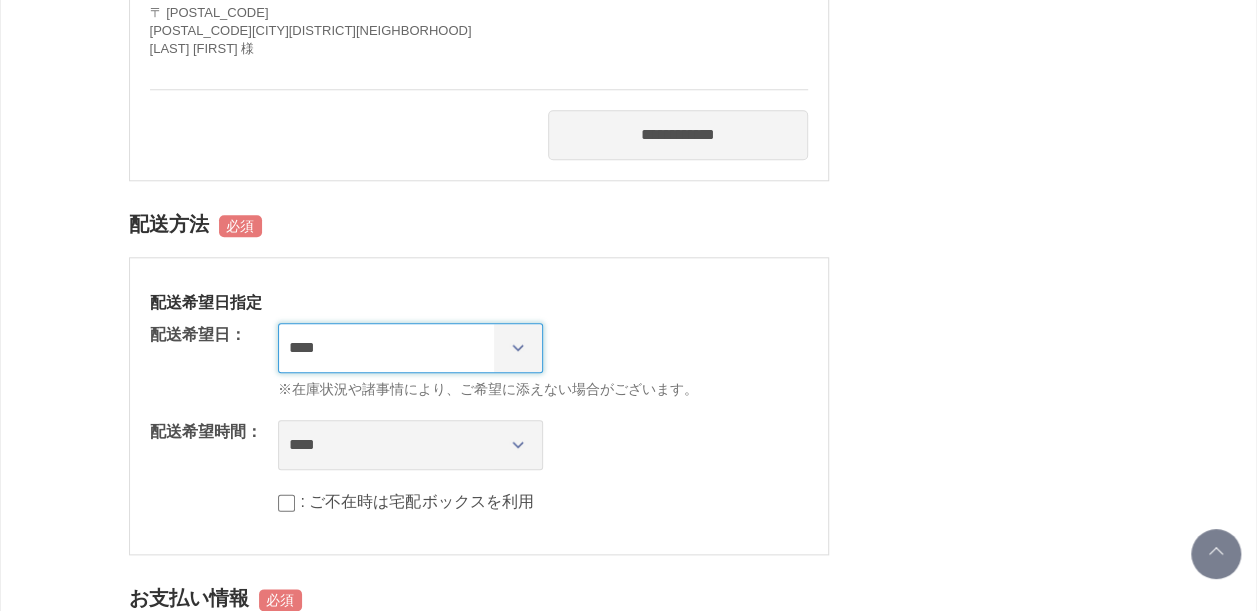 select on "********" 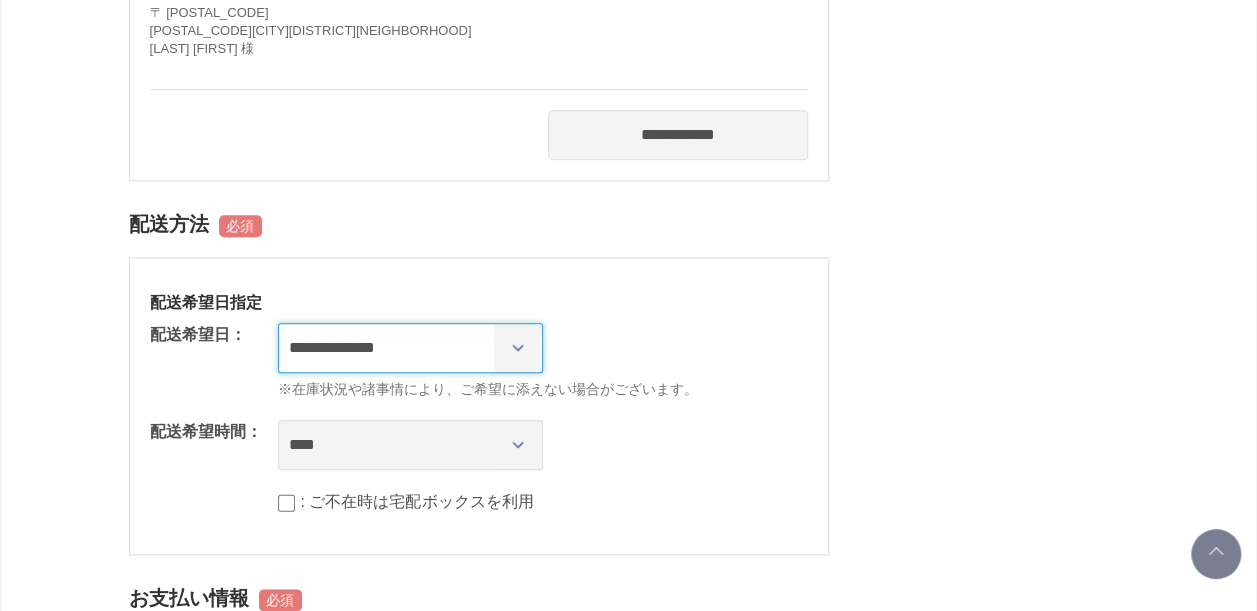 click on "**********" at bounding box center [410, 348] 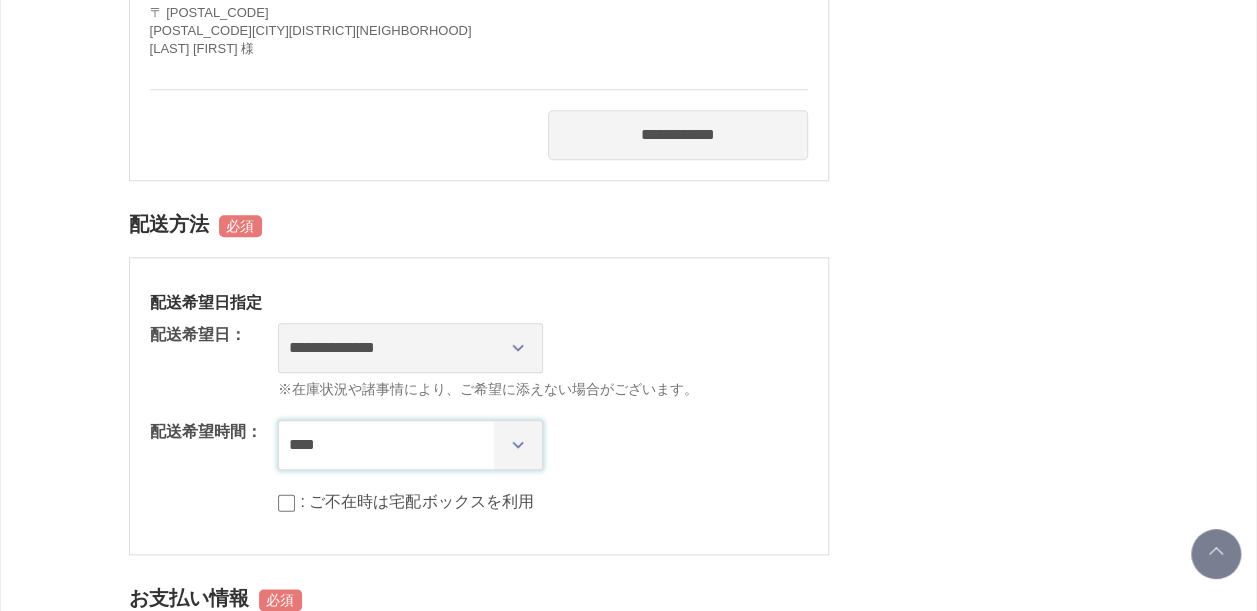 click on "**** *** ****** ****** ****** ******" at bounding box center (410, 445) 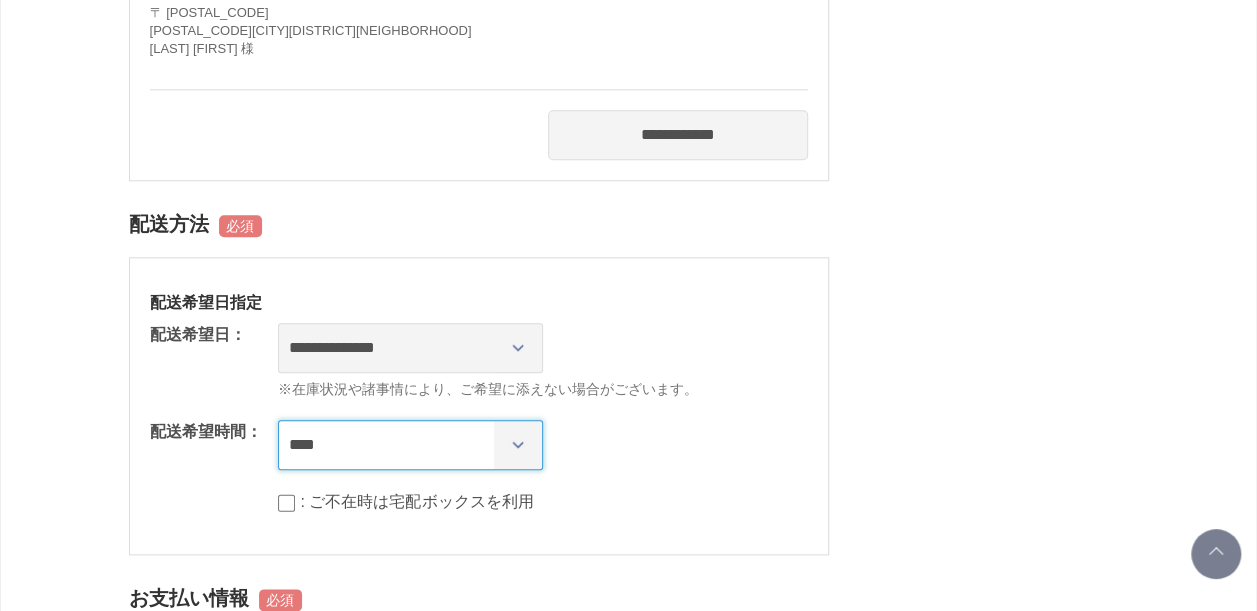 select on "**" 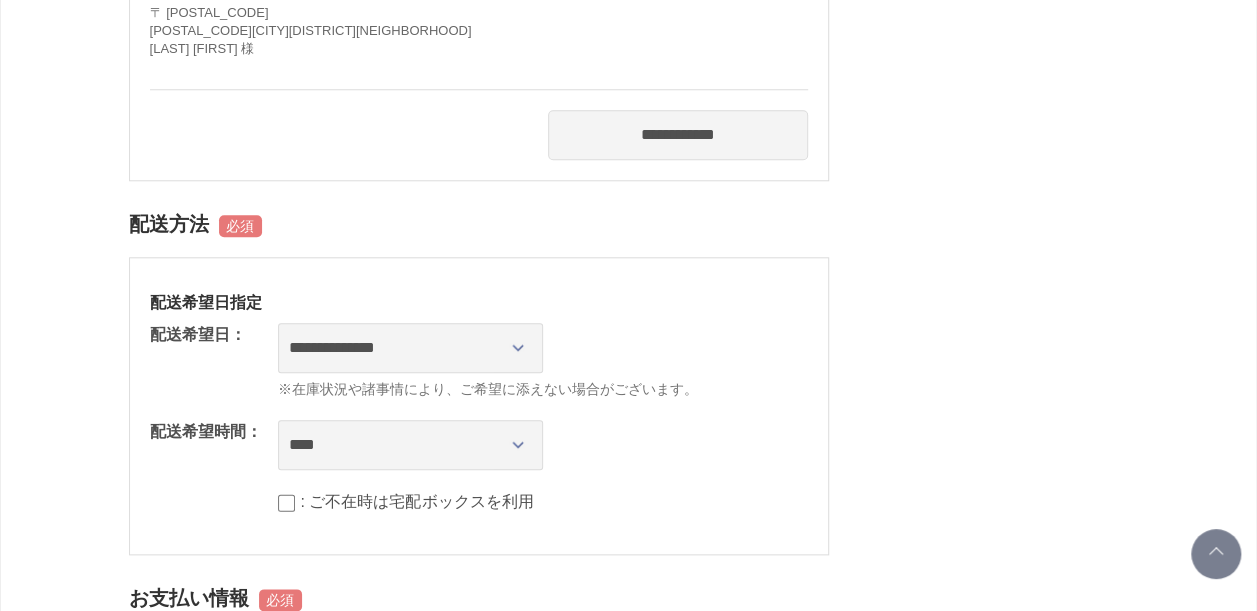 click on "**** *** ****** ****** ****** ******" at bounding box center [543, 445] 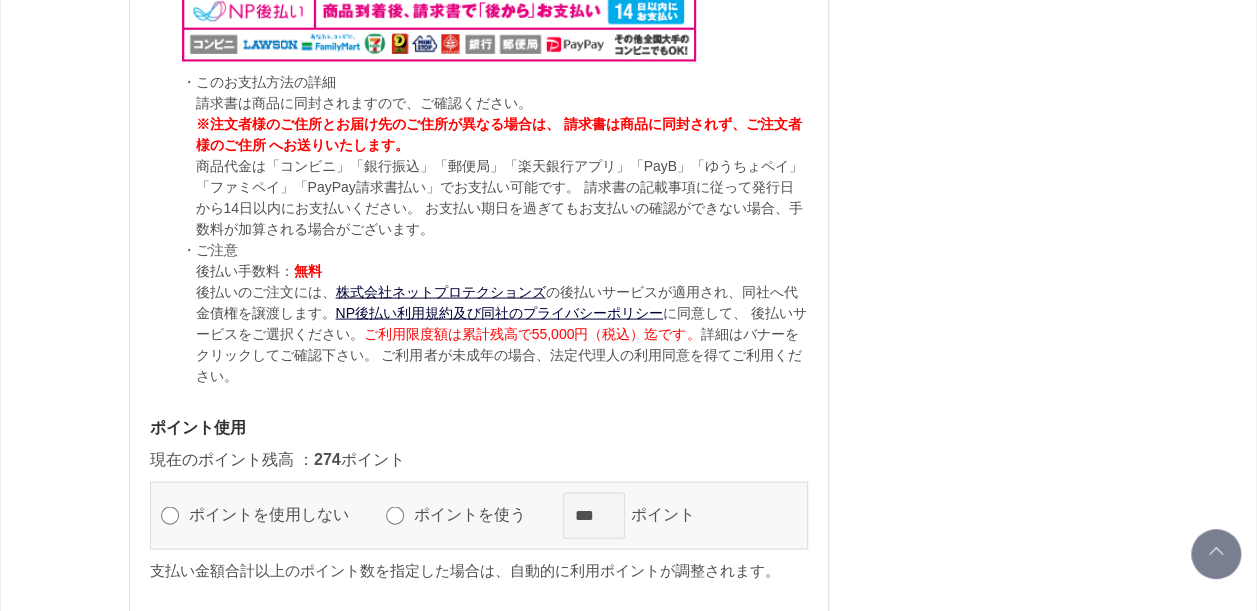 scroll, scrollTop: 1900, scrollLeft: 0, axis: vertical 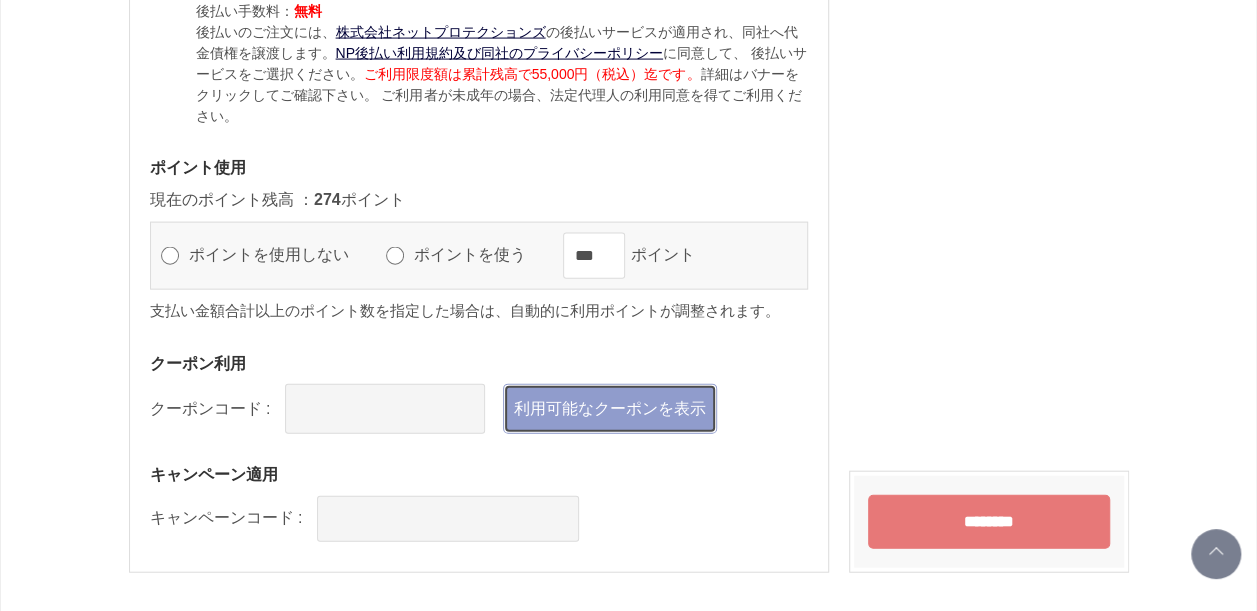 click on "利用可能なクーポンを表示" at bounding box center [610, 409] 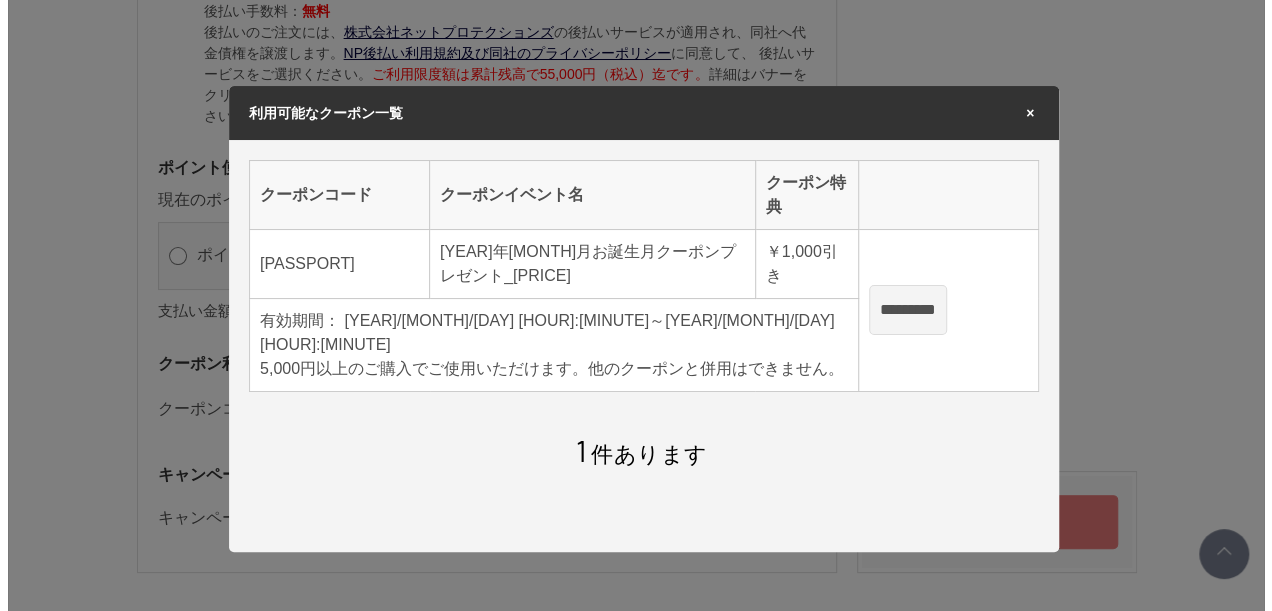 scroll, scrollTop: 0, scrollLeft: 0, axis: both 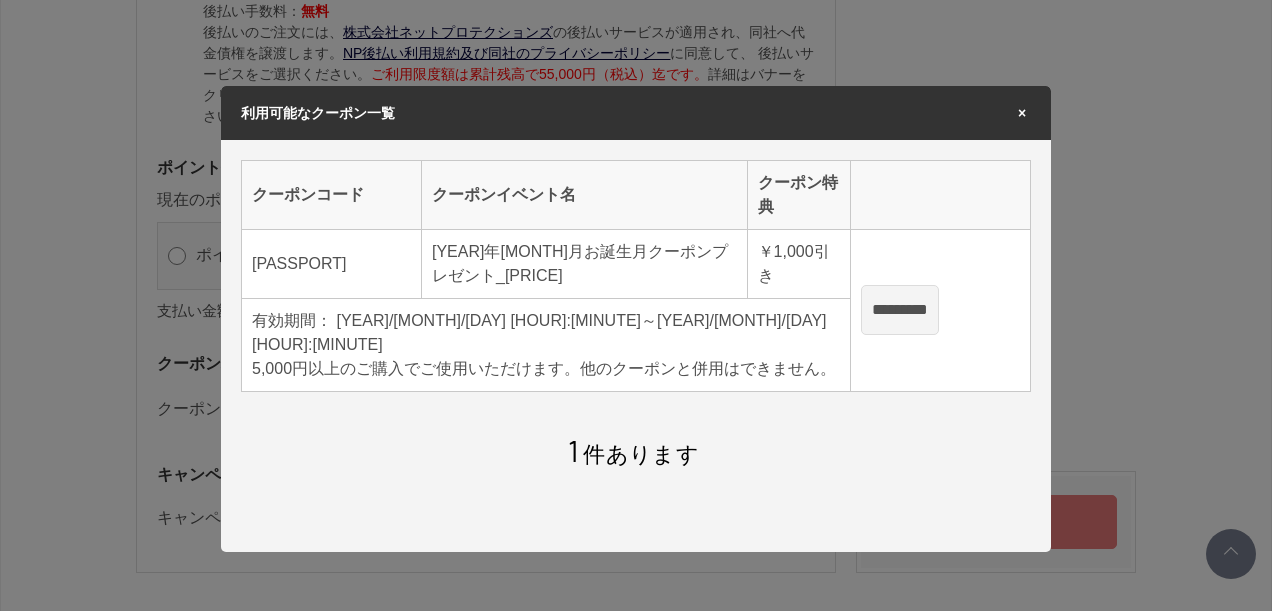 click on "*********" at bounding box center (900, 310) 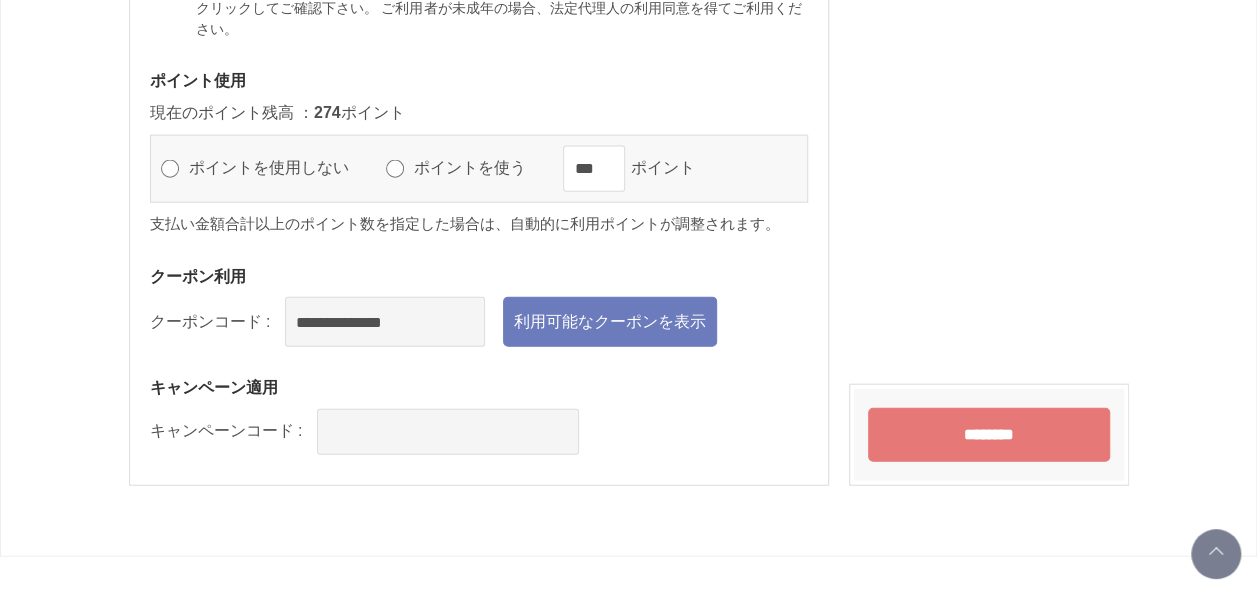 scroll, scrollTop: 2217, scrollLeft: 0, axis: vertical 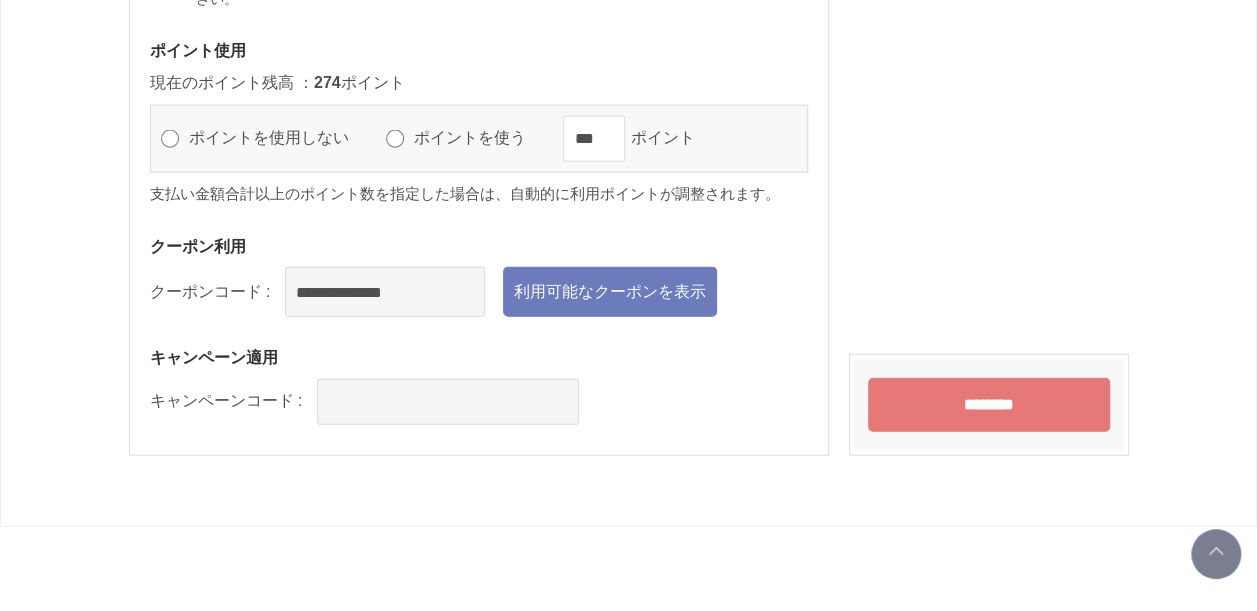 click on "********" at bounding box center (989, 405) 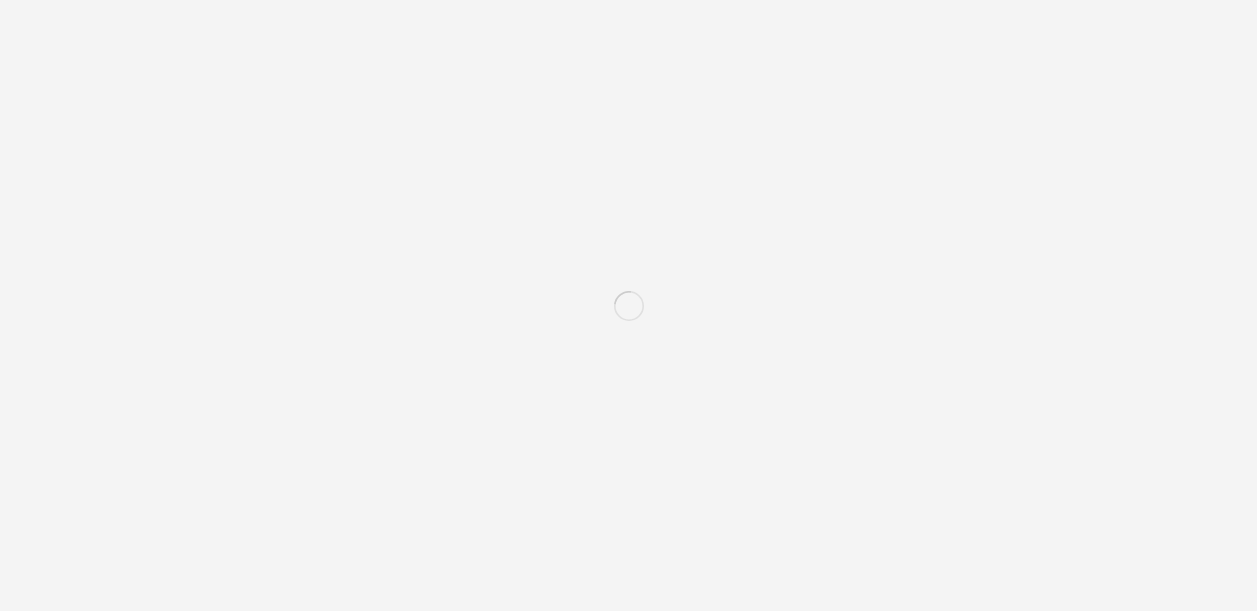 scroll, scrollTop: 0, scrollLeft: 0, axis: both 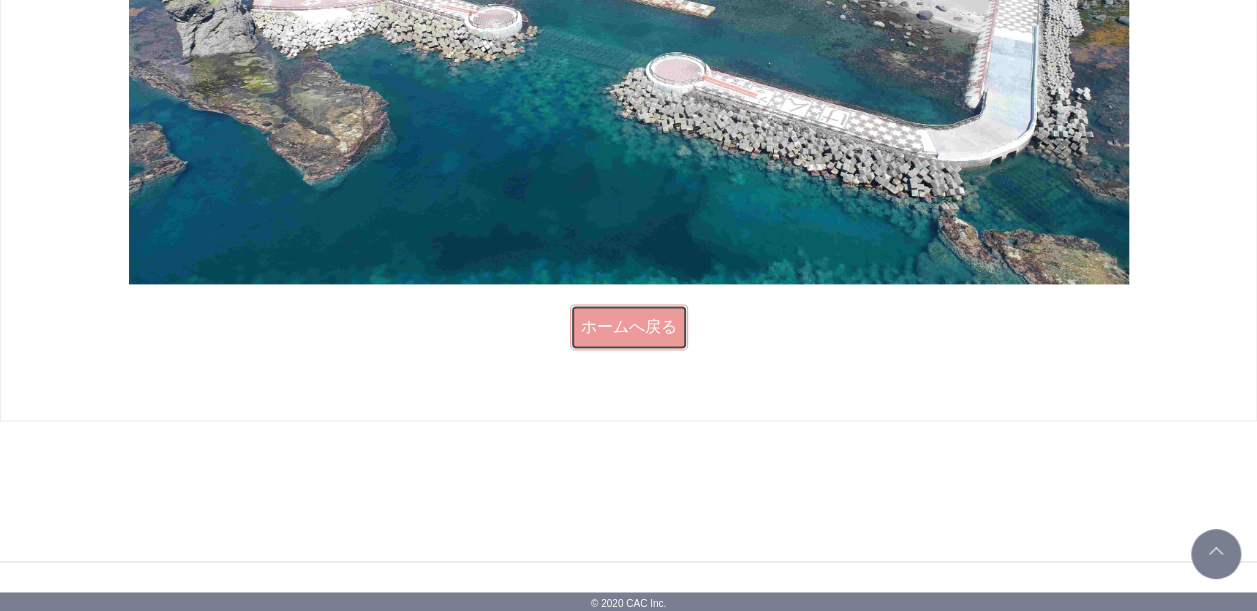 click on "ホームへ戻る" at bounding box center [629, 327] 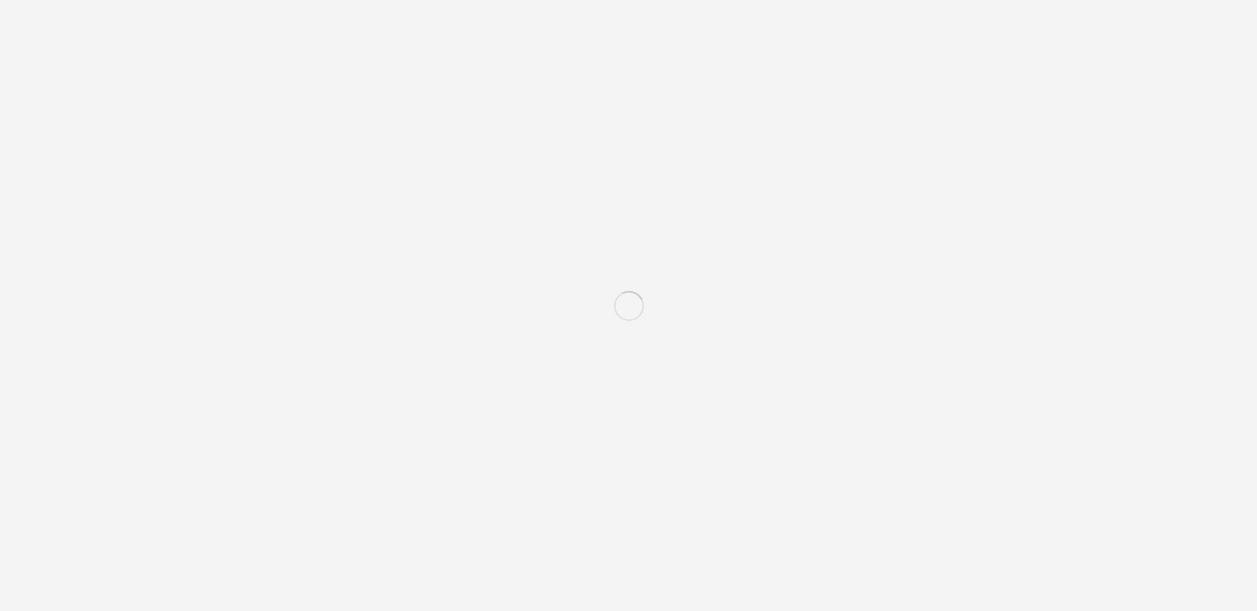 scroll, scrollTop: 0, scrollLeft: 0, axis: both 